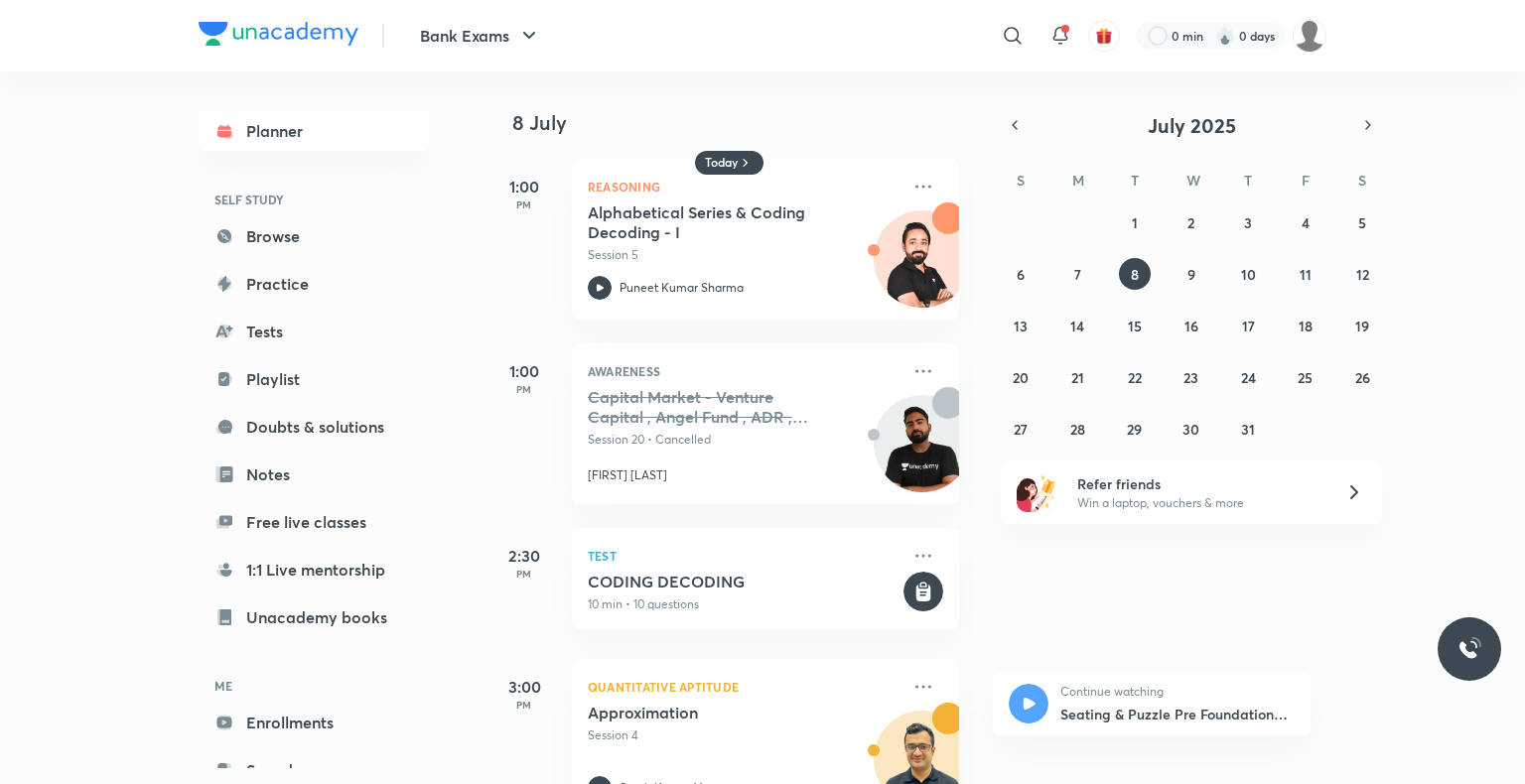 scroll, scrollTop: 0, scrollLeft: 0, axis: both 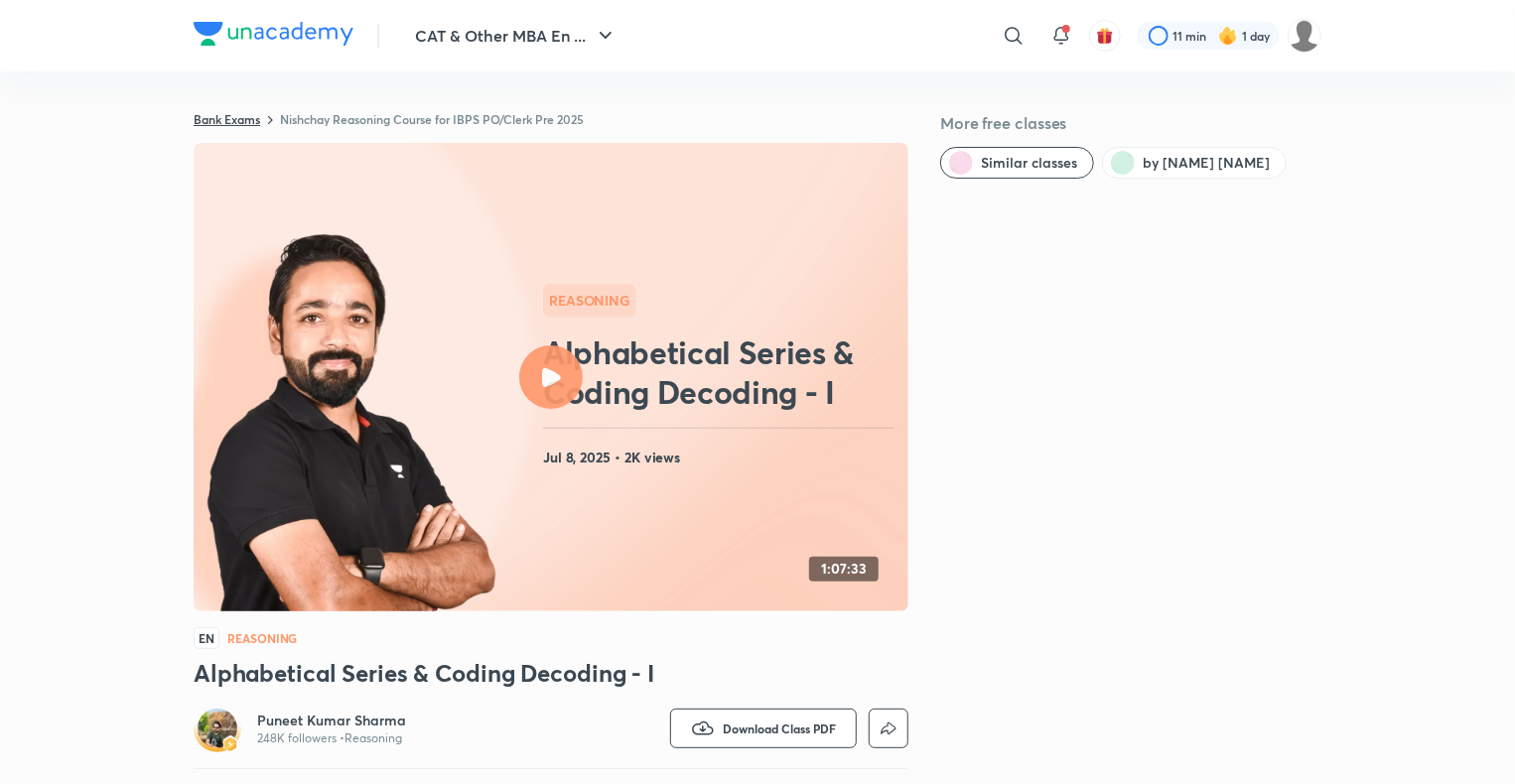 click on "Bank Exams" at bounding box center [226, 119] 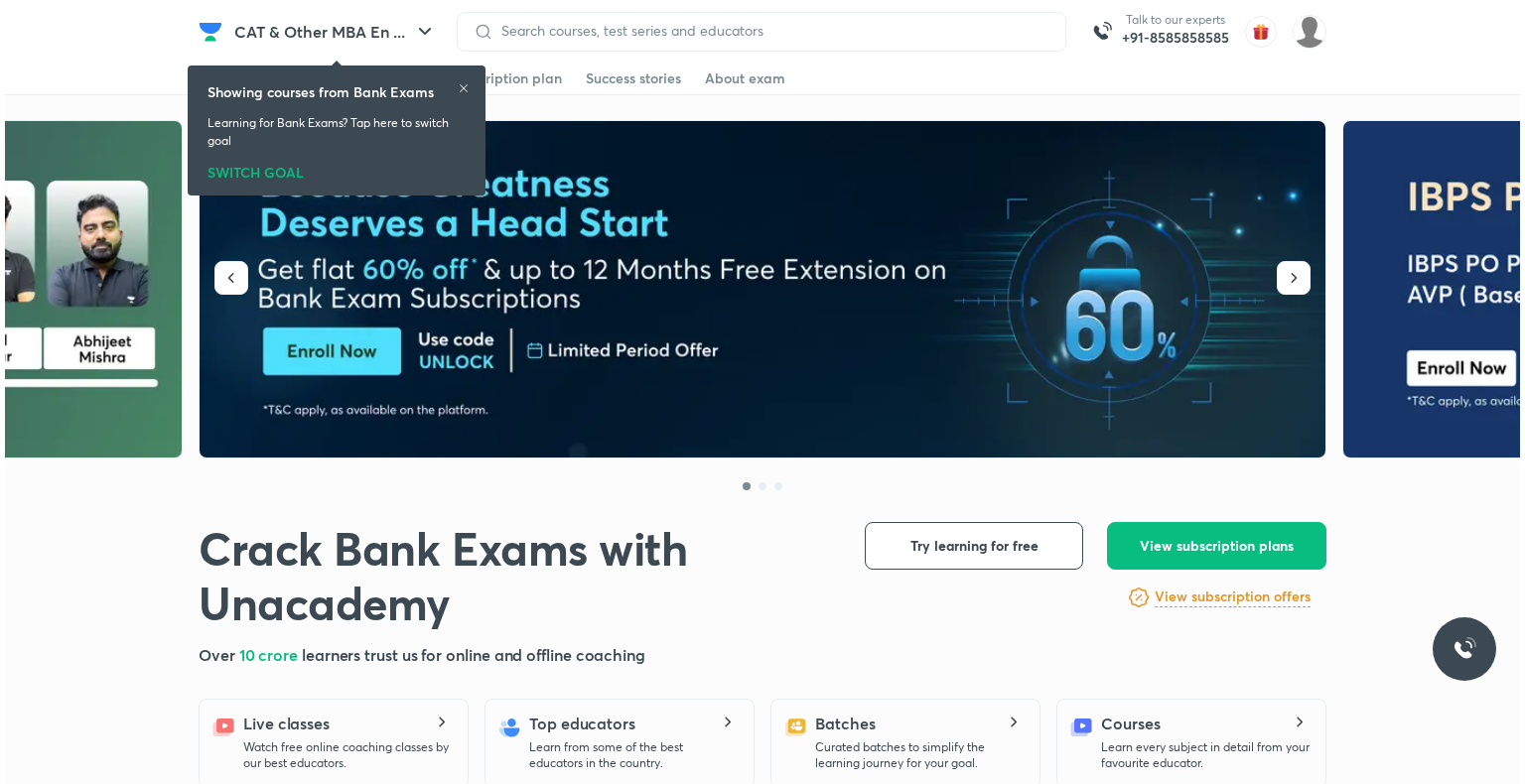 scroll, scrollTop: 0, scrollLeft: 0, axis: both 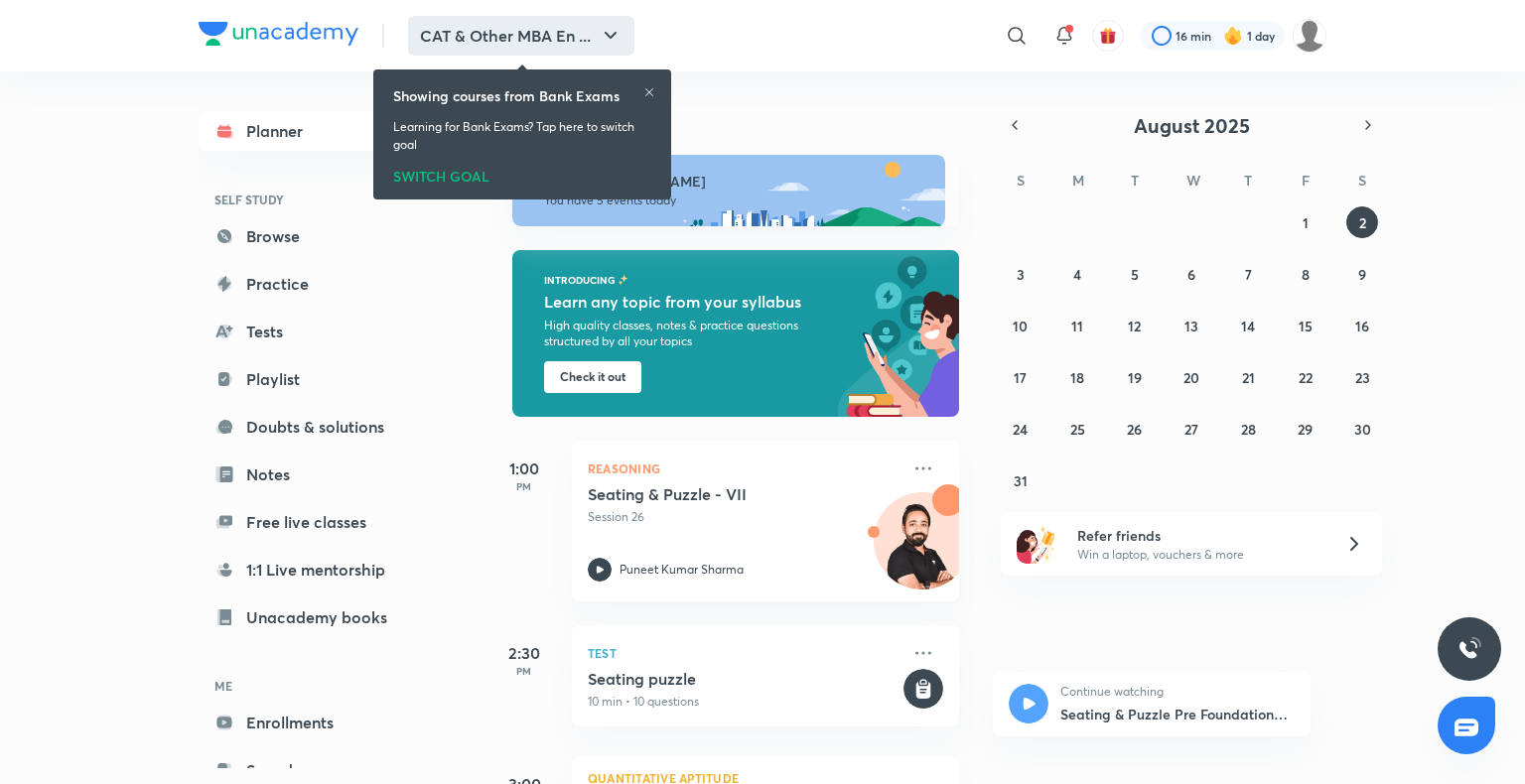 click on "CAT & Other MBA En ..." at bounding box center [521, 36] 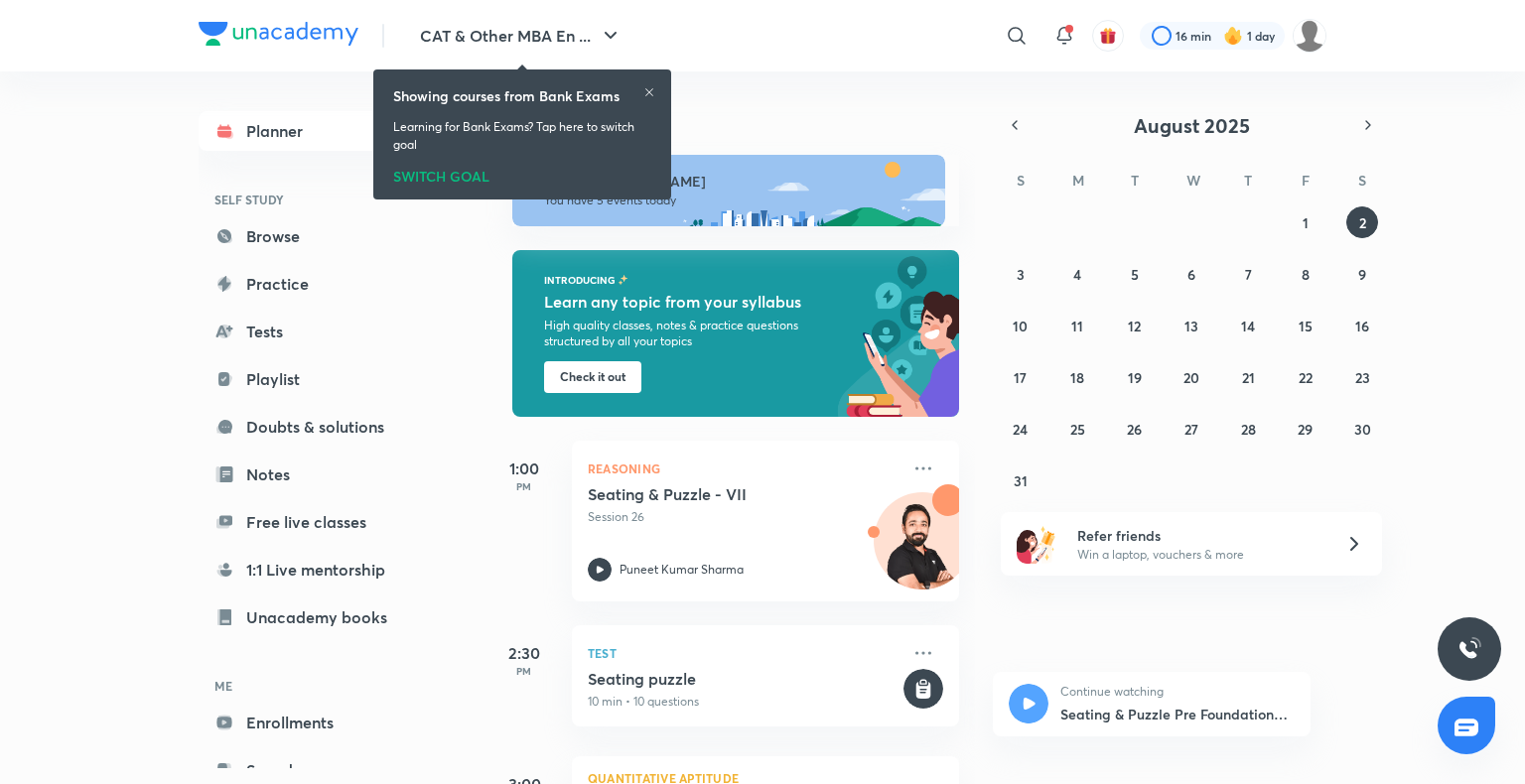 click 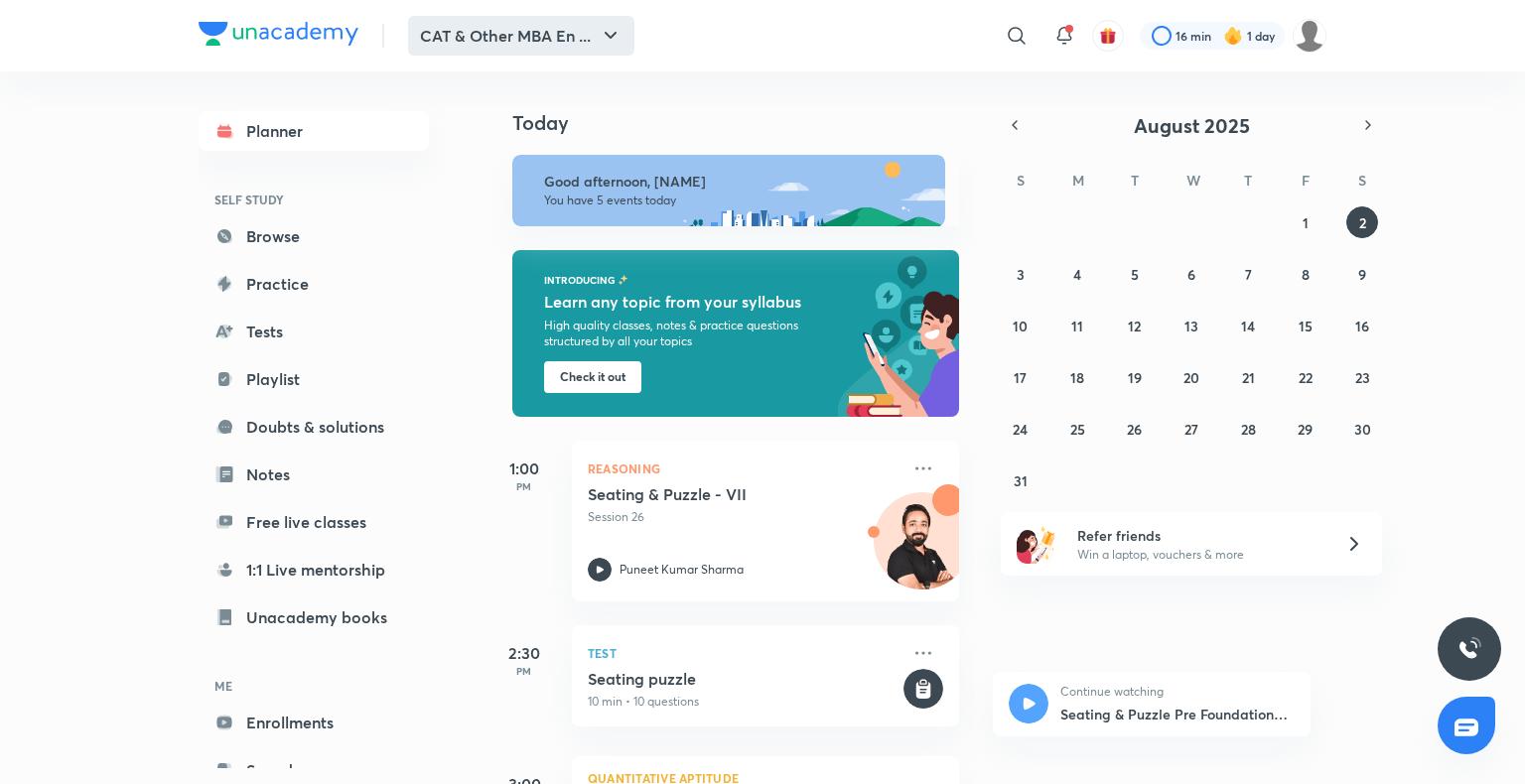 click 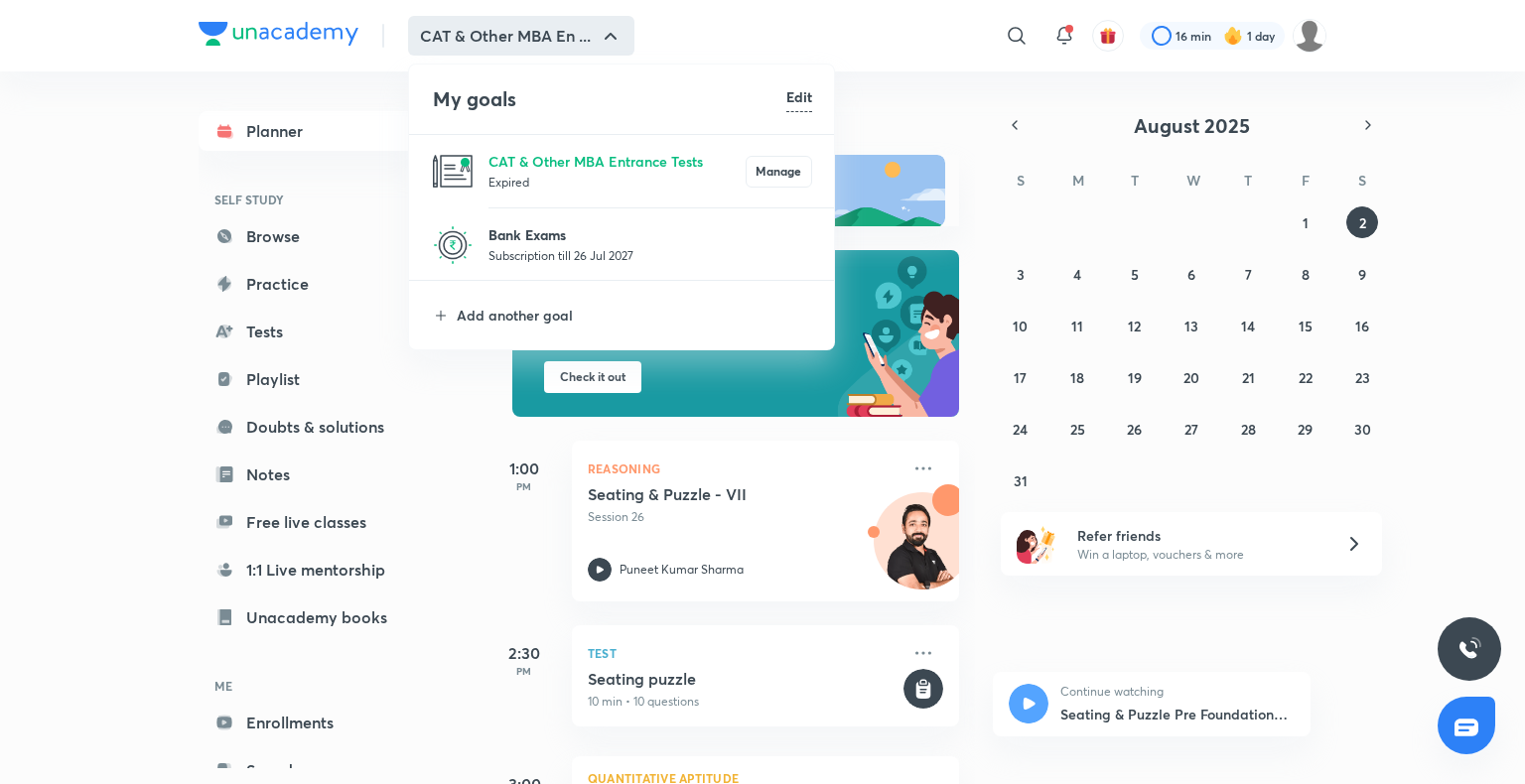 click on "Bank Exams" at bounding box center (650, 234) 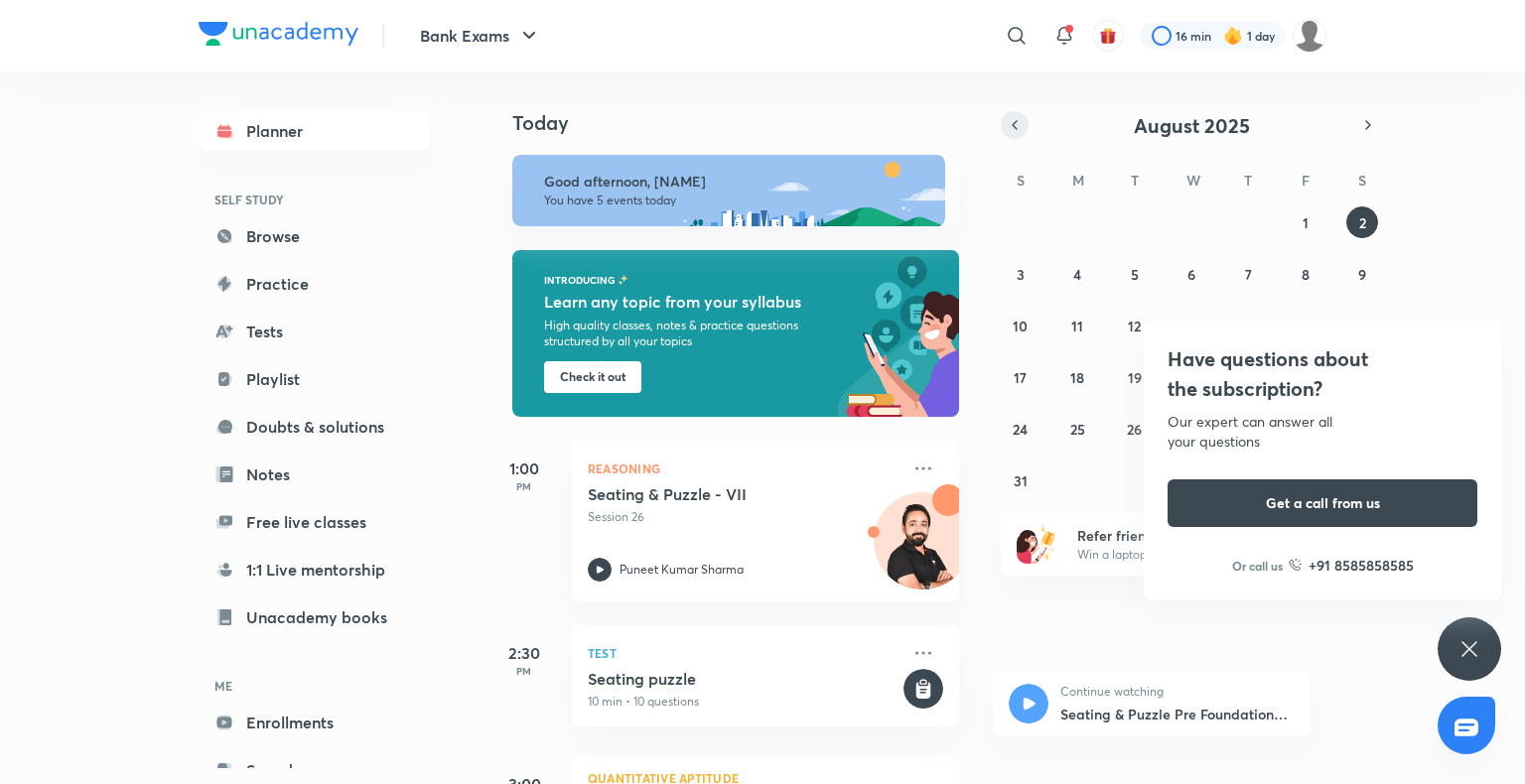 click 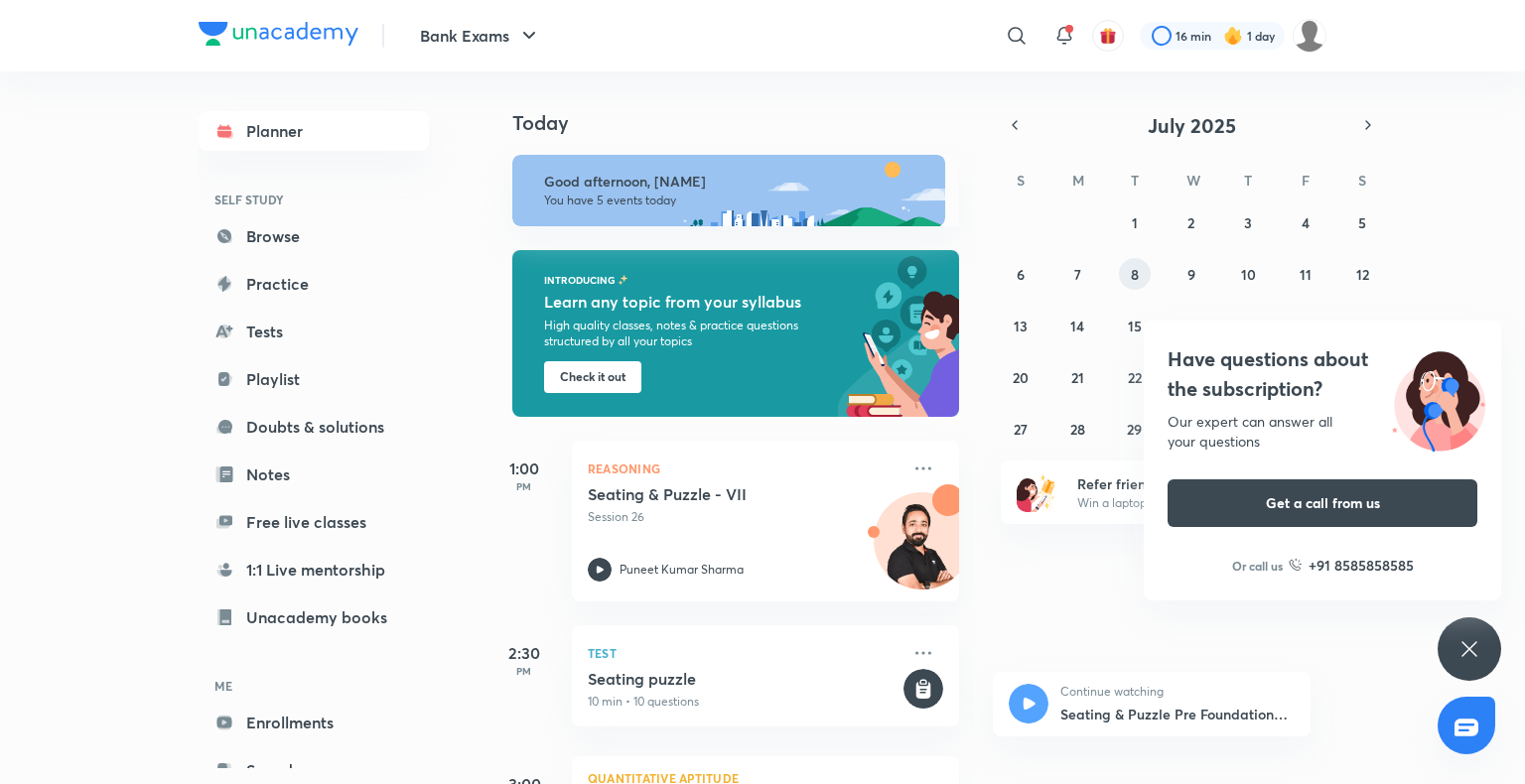 click on "8" at bounding box center (1135, 274) 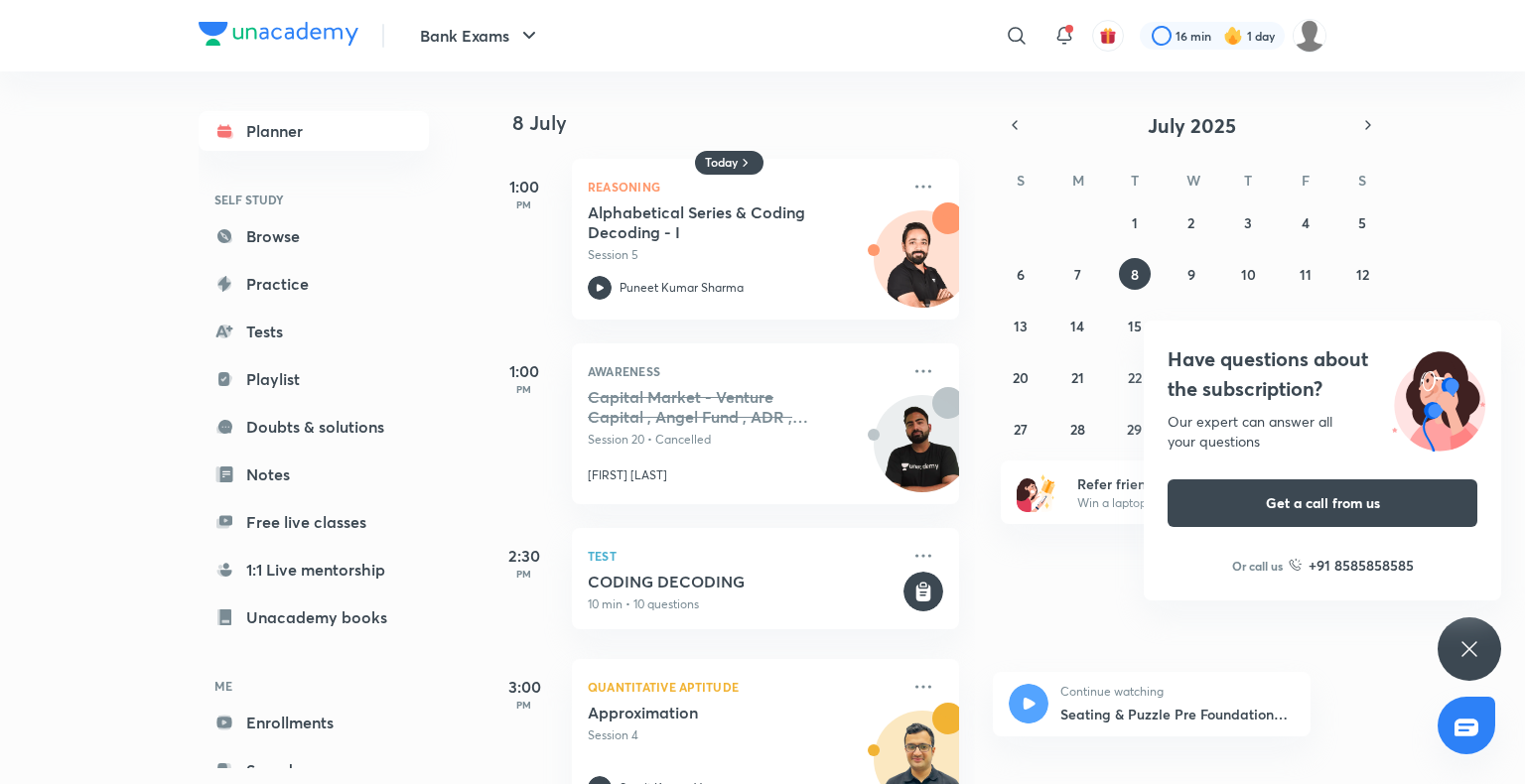 click 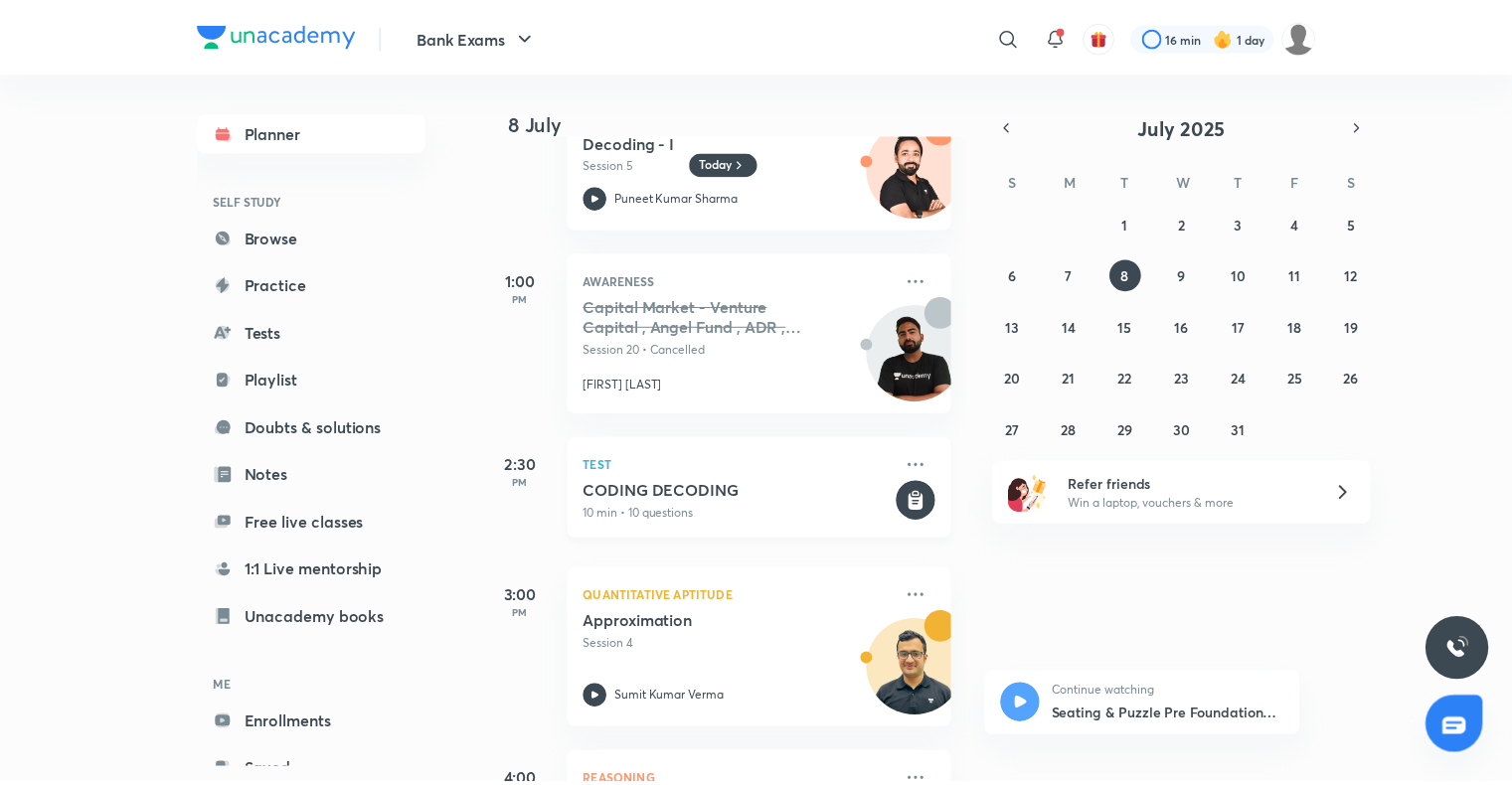 scroll, scrollTop: 107, scrollLeft: 0, axis: vertical 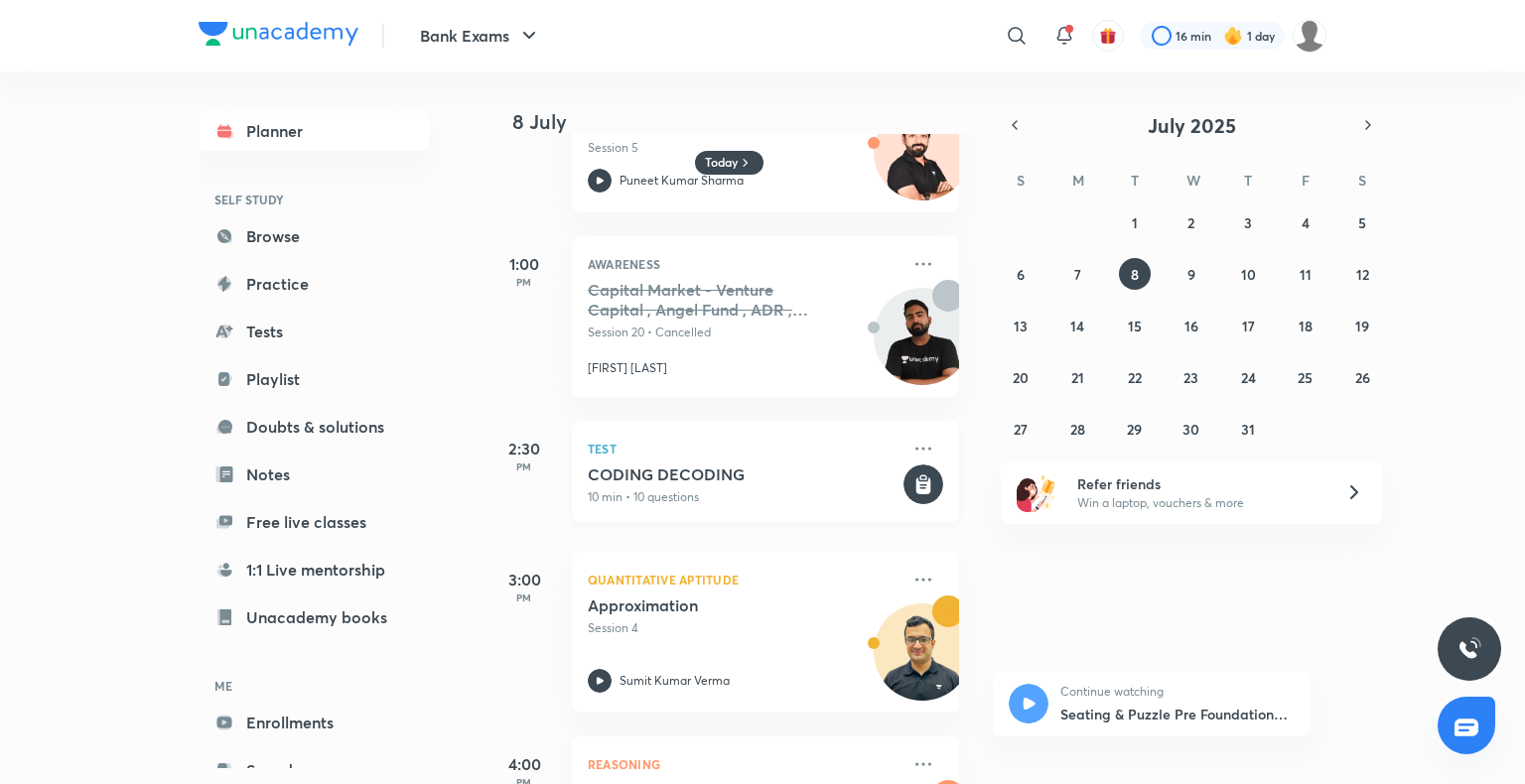 click on "CODING DECODING" at bounding box center [744, 474] 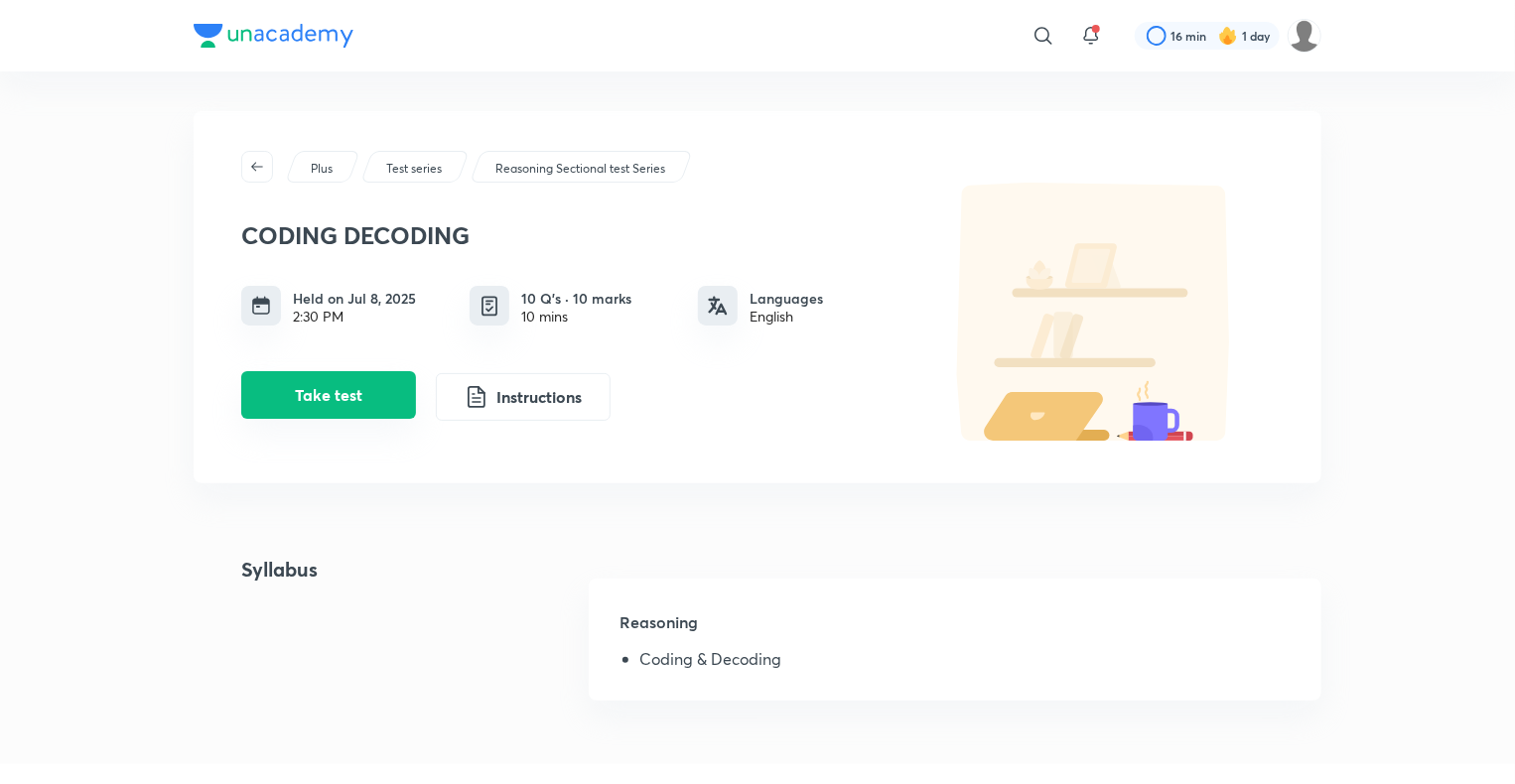 click on "Take test" at bounding box center (329, 395) 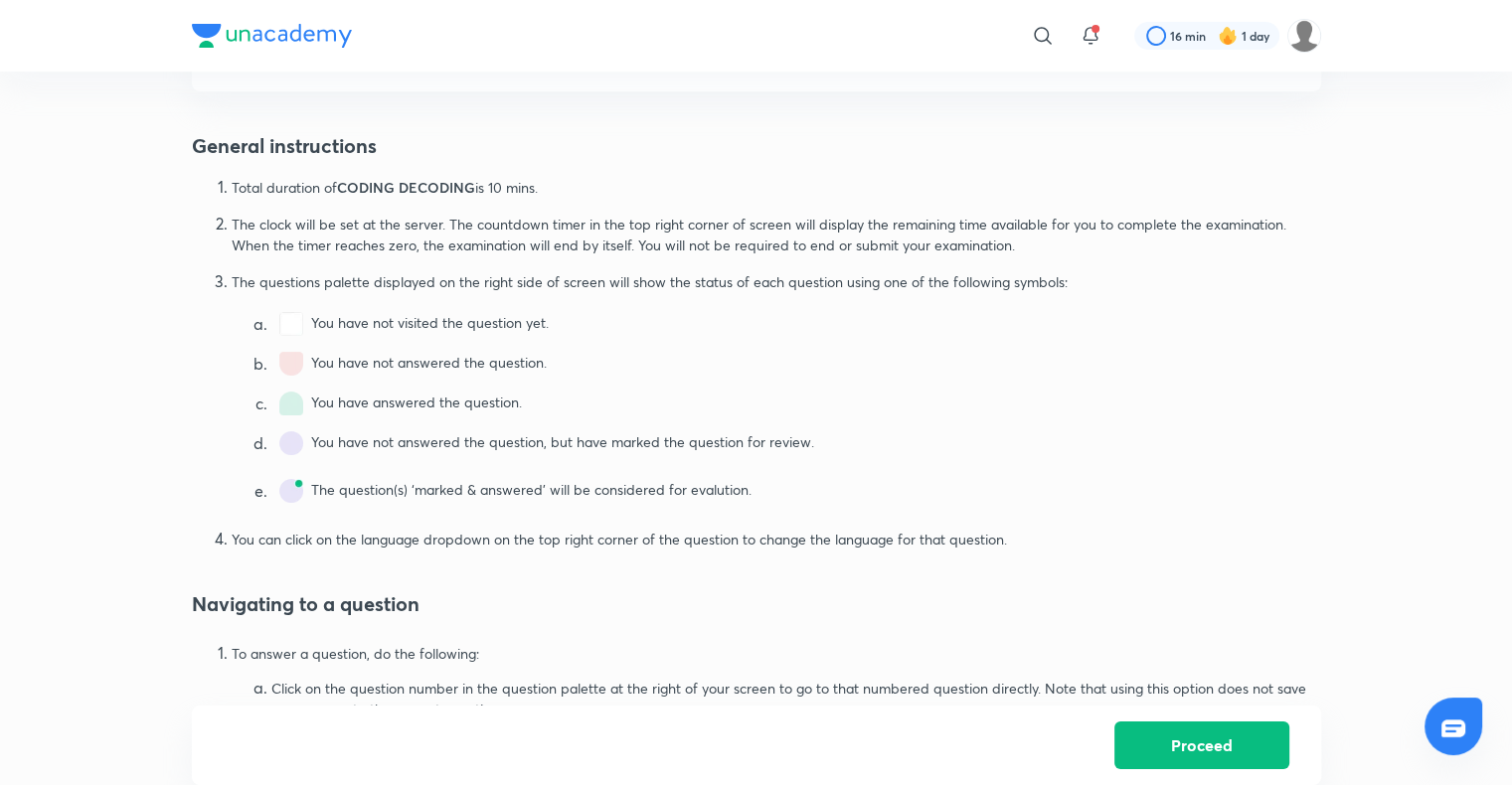 scroll, scrollTop: 231, scrollLeft: 0, axis: vertical 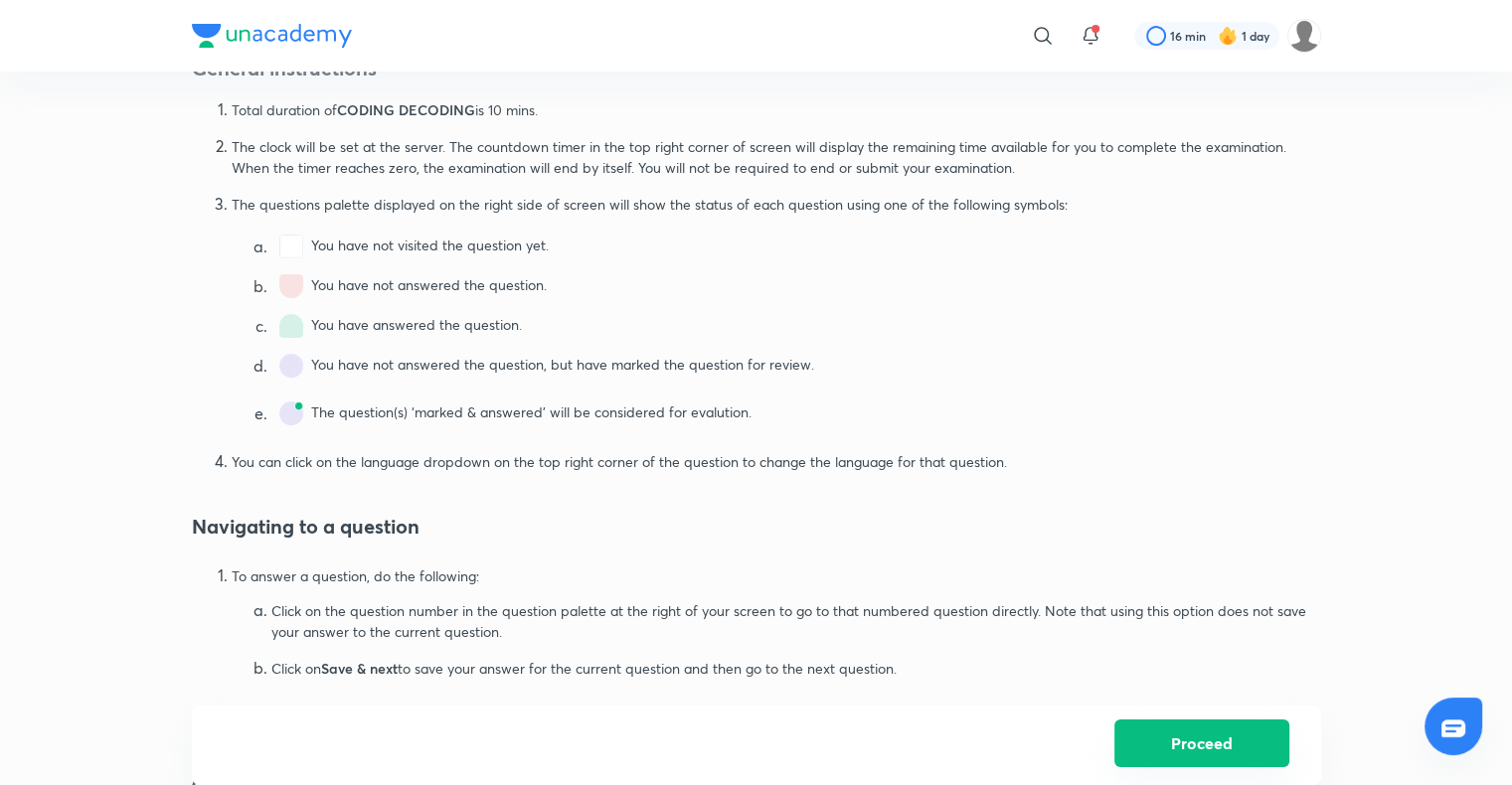 click on "Proceed" at bounding box center [1202, 743] 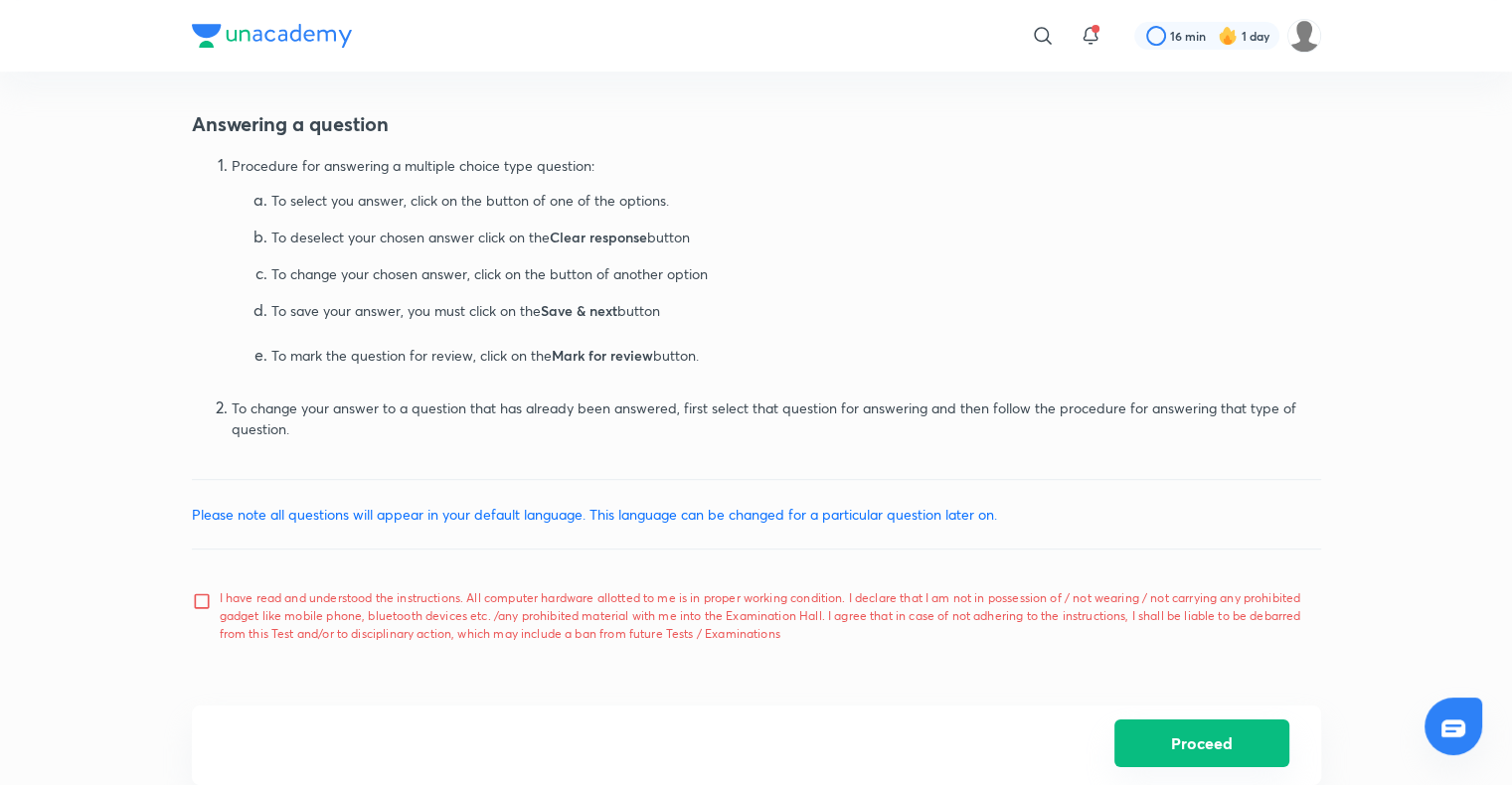 scroll, scrollTop: 885, scrollLeft: 0, axis: vertical 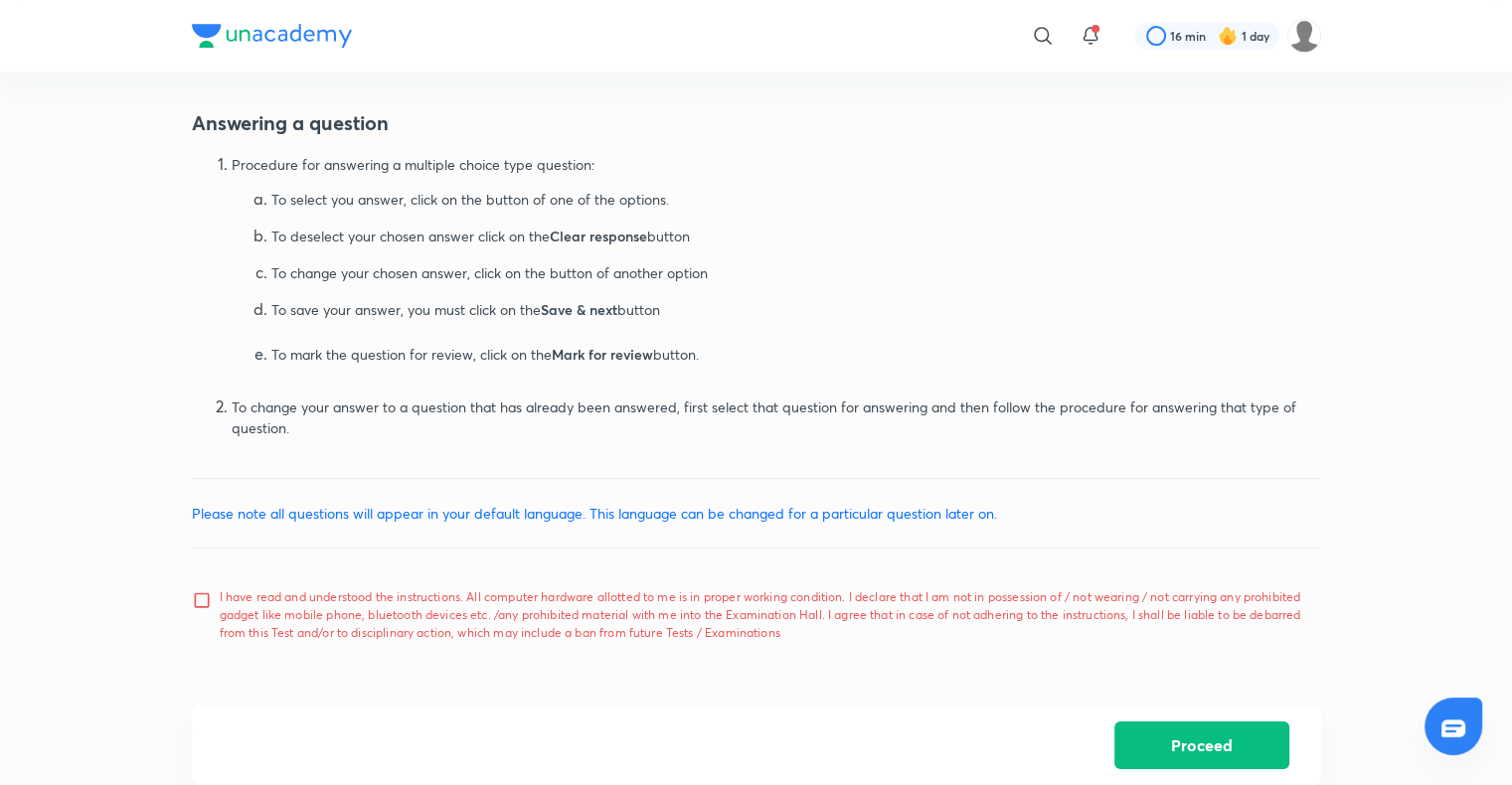 click on "I have read and understood the instructions. All computer hardware allotted to me is in proper working condition. I declare that I am not in possession of / not wearing / not carrying any prohibited gadget like mobile phone, bluetooth devices etc. /any prohibited material with me into the Examination Hall. I agree that in case of not adhering to the instructions, I shall be liable to be debarred from this Test and/or to disciplinary action, which may include a ban from future Tests / Examinations" at bounding box center (206, 615) 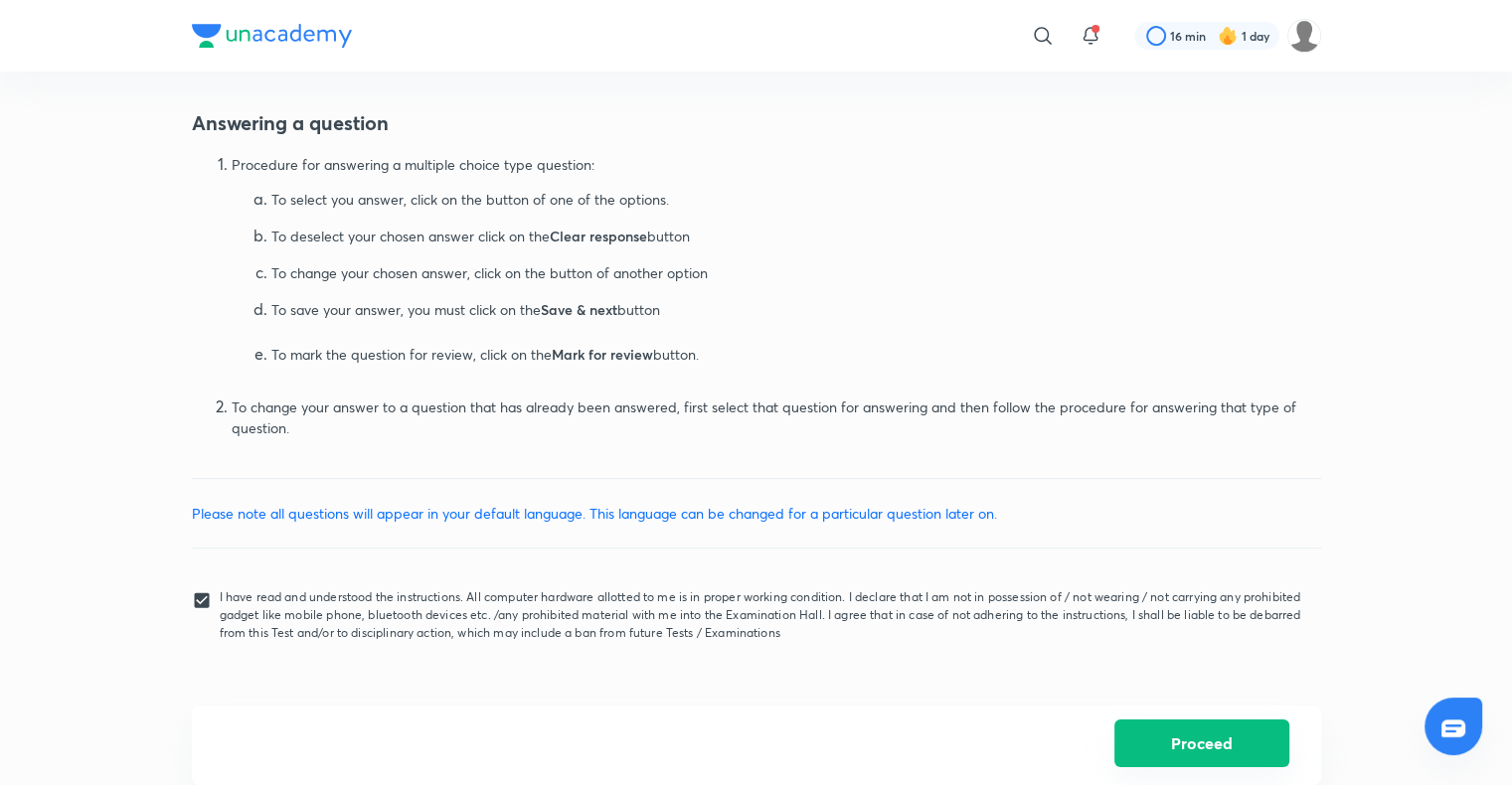 click on "Proceed" at bounding box center (756, 745) 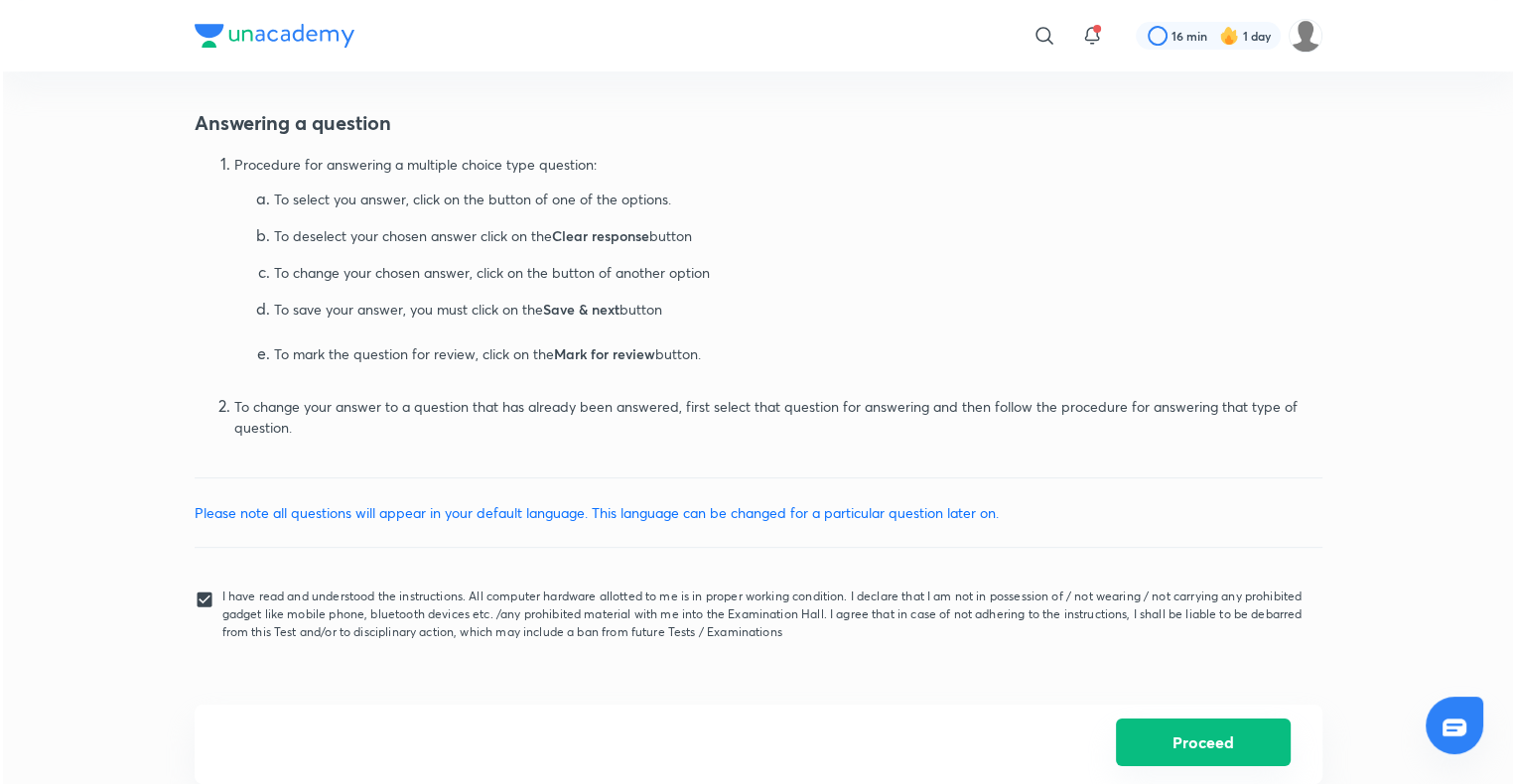 scroll, scrollTop: 0, scrollLeft: 0, axis: both 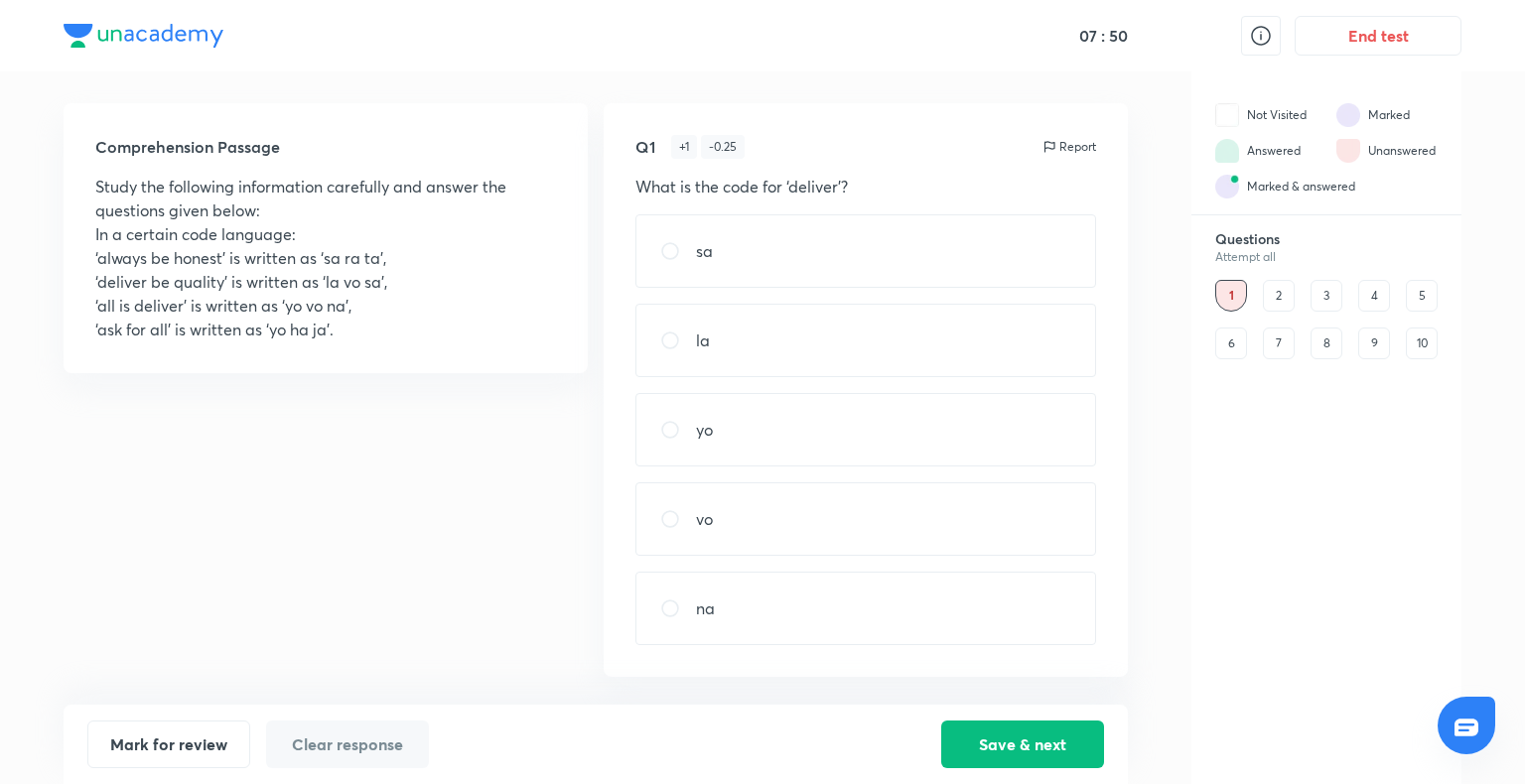 click on "vo" at bounding box center (866, 519) 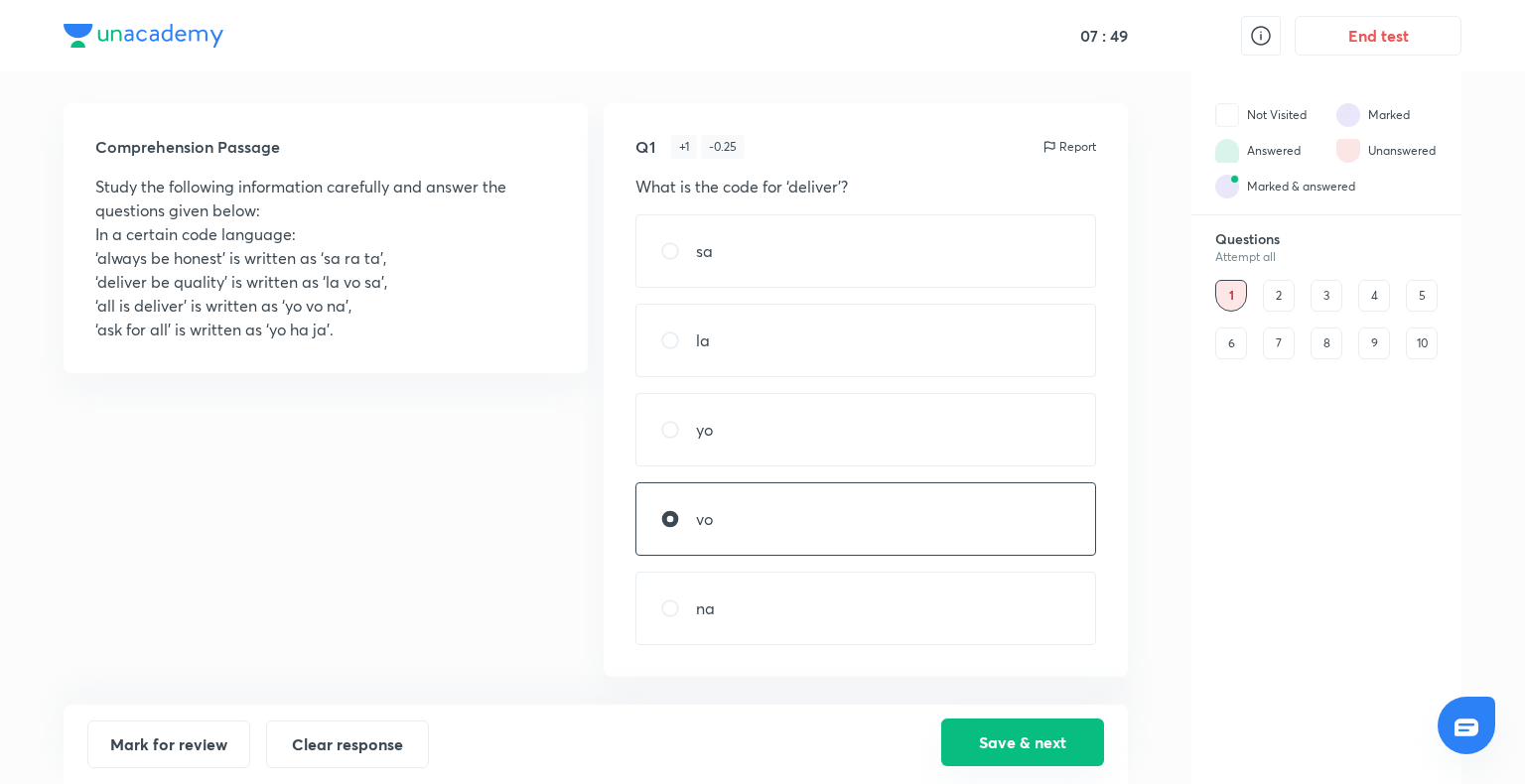 click on "Save & next" at bounding box center (1023, 742) 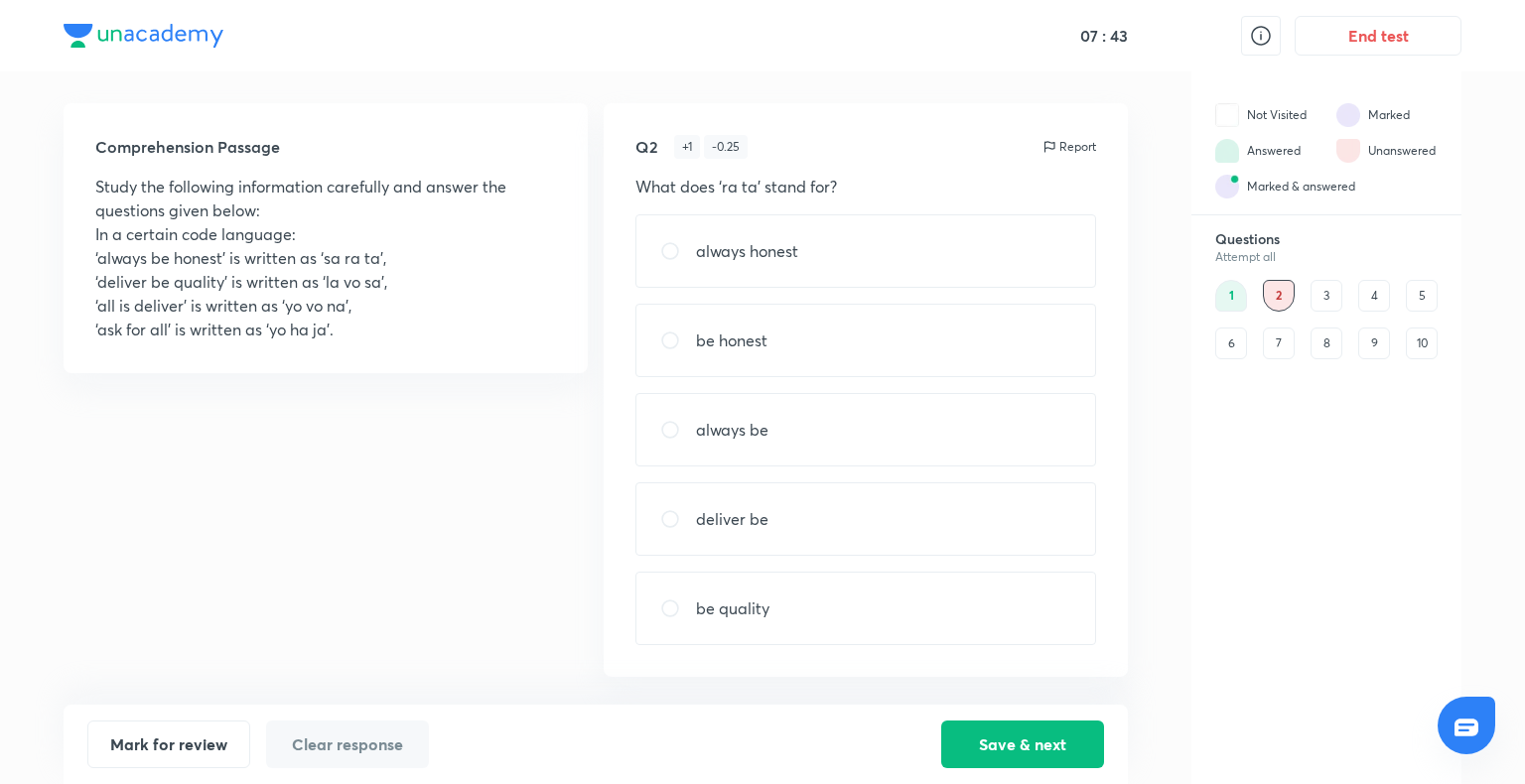 click on "always honest" at bounding box center (866, 251) 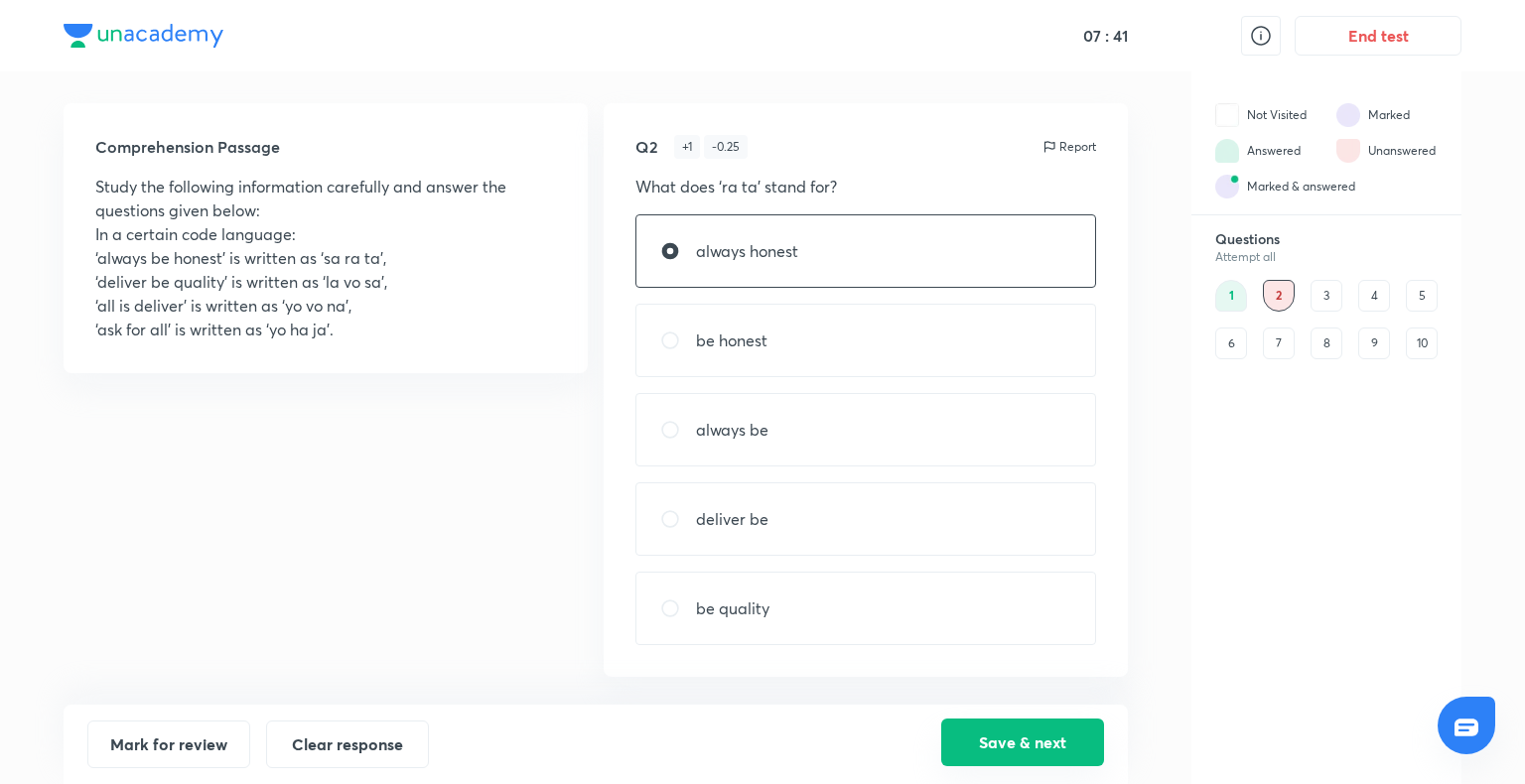click on "Save & next" at bounding box center [1023, 742] 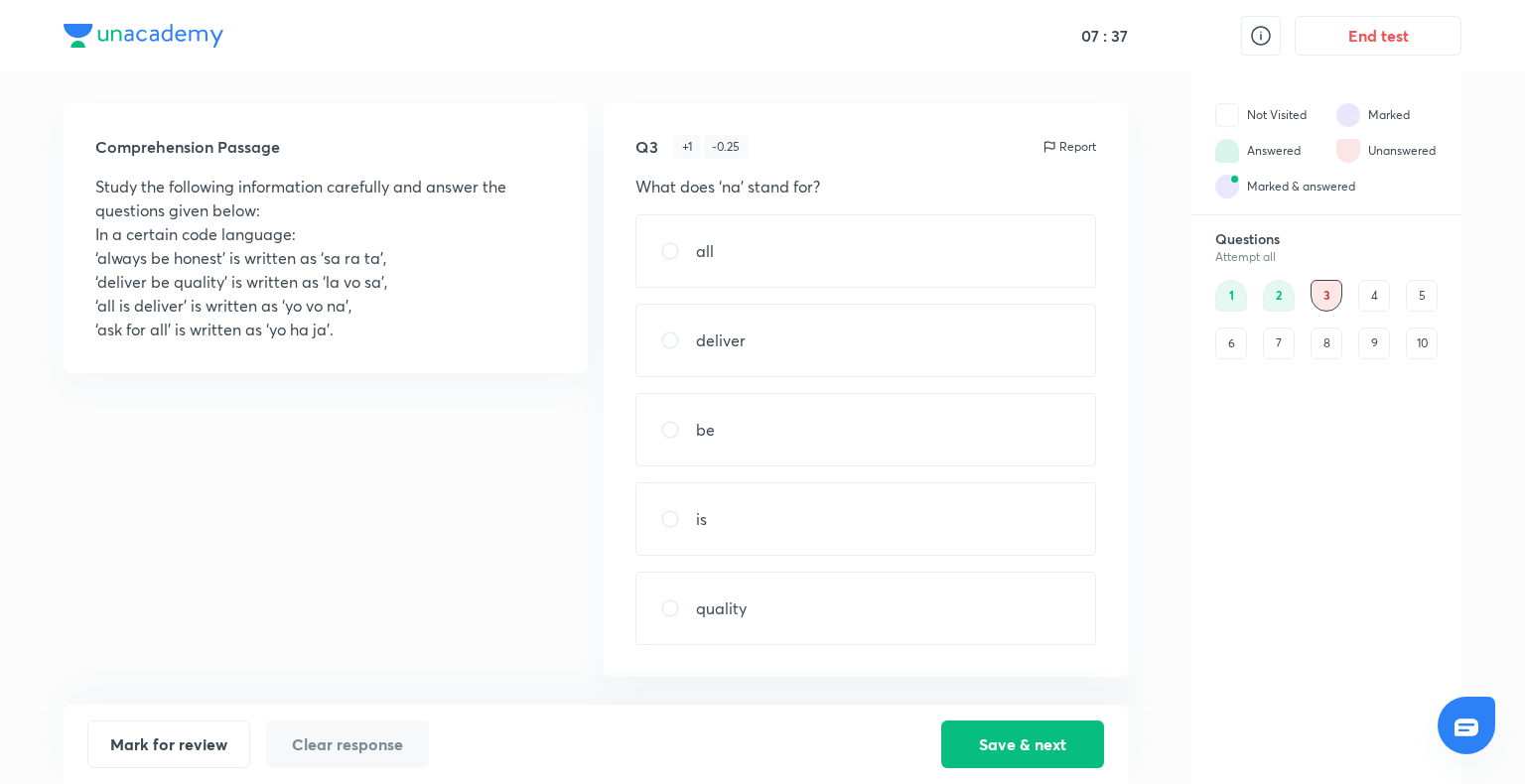 click on "is" at bounding box center (866, 519) 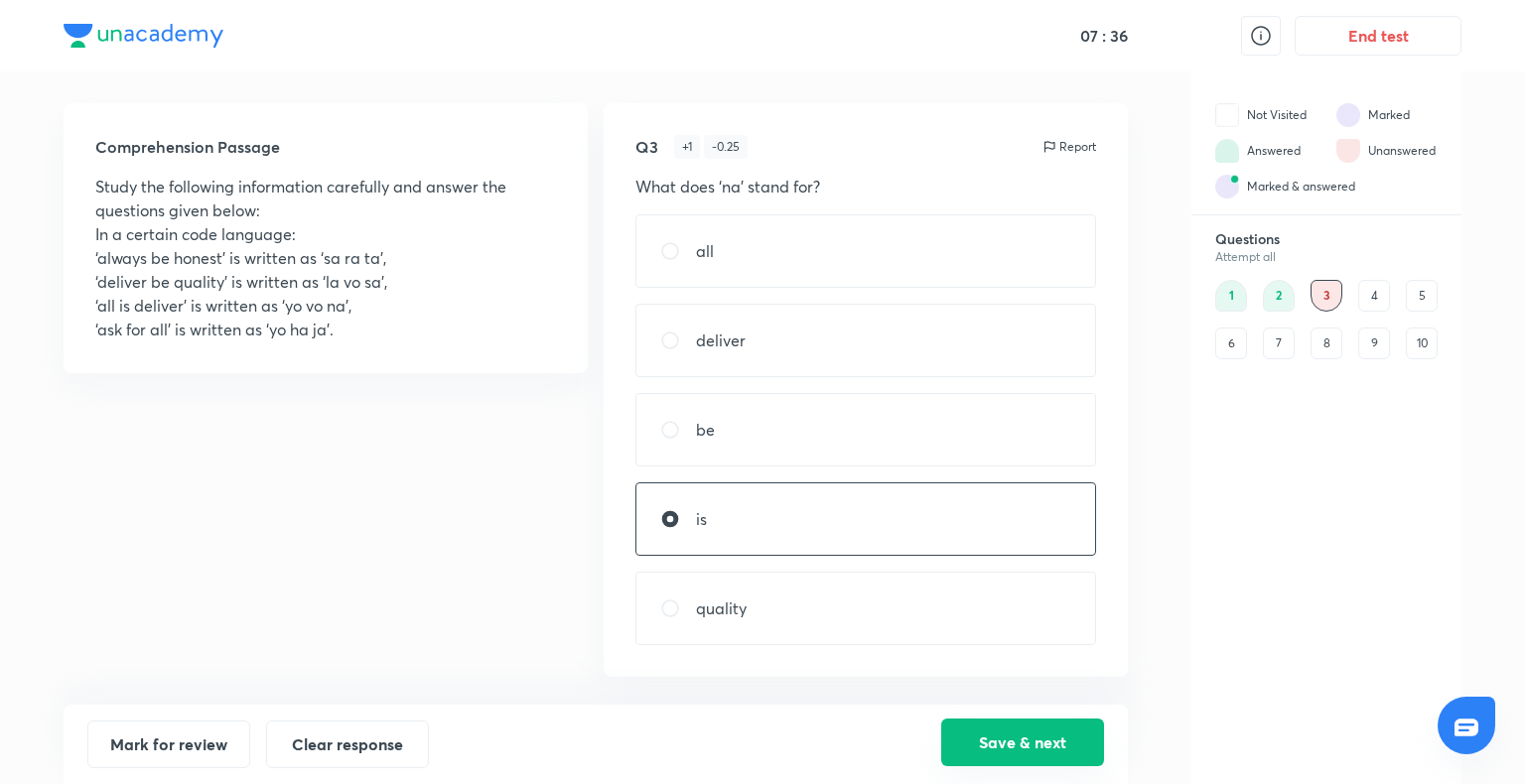 click on "Save & next" at bounding box center (1023, 742) 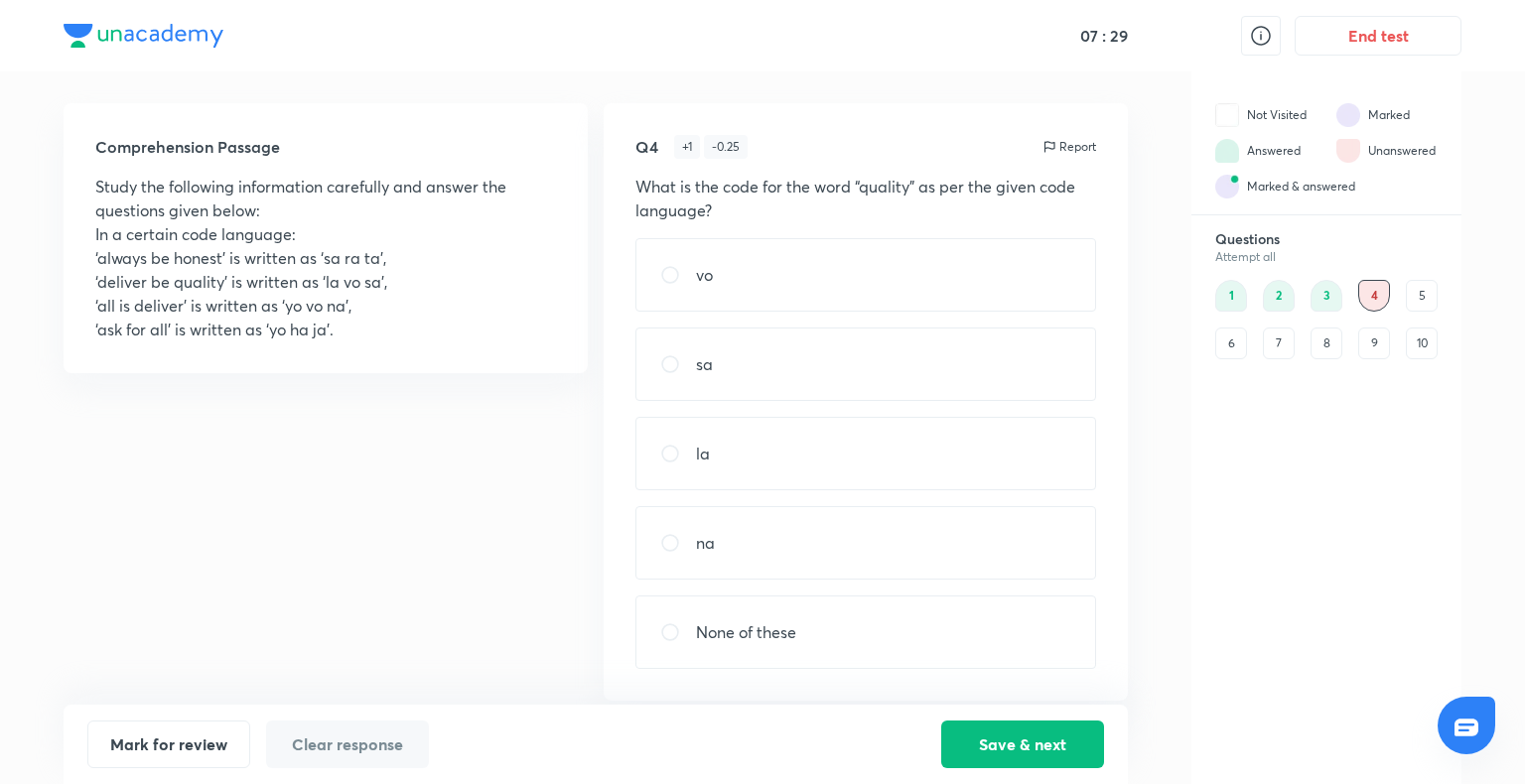 click on "la" at bounding box center [866, 454] 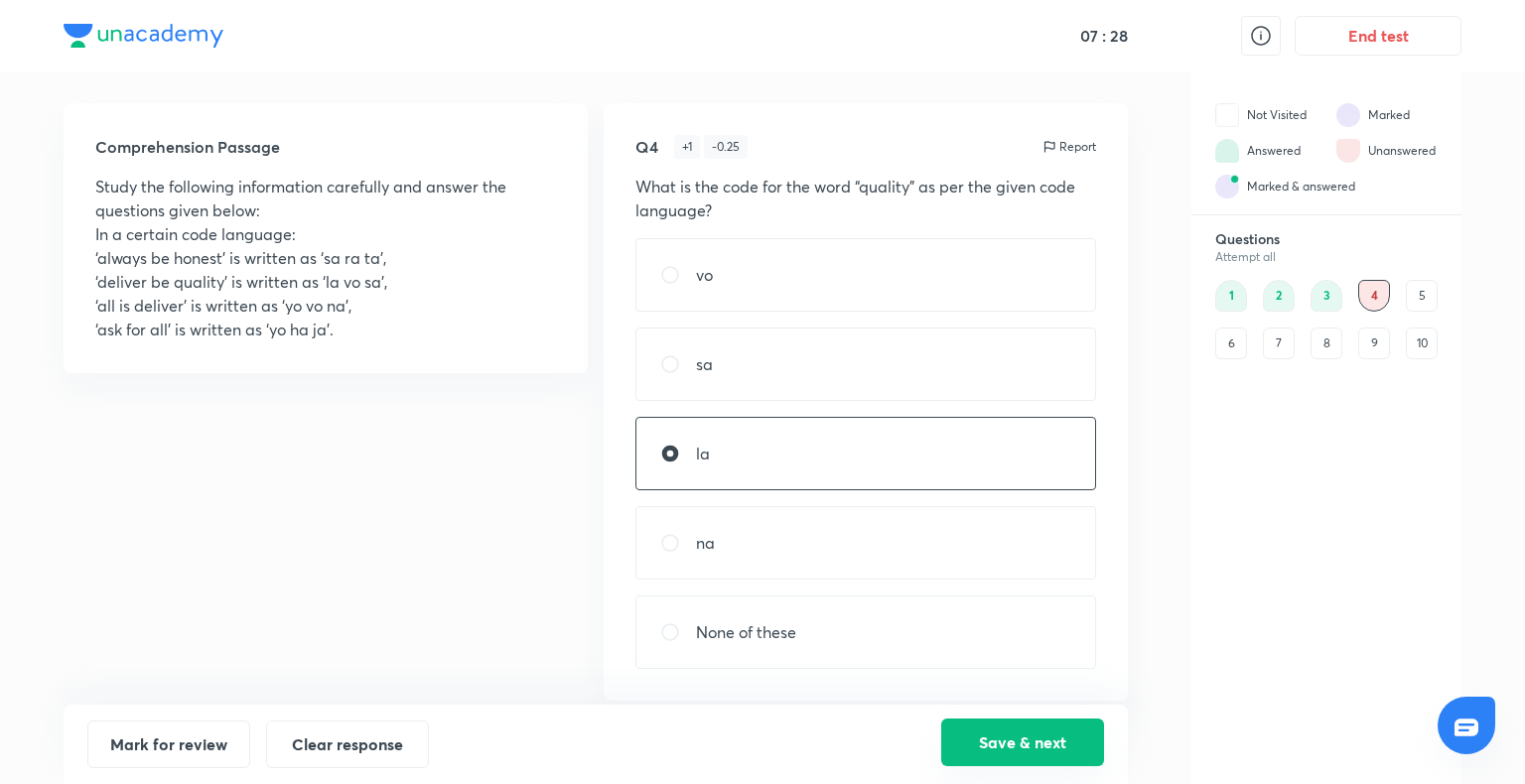 click on "Save & next" at bounding box center (1023, 742) 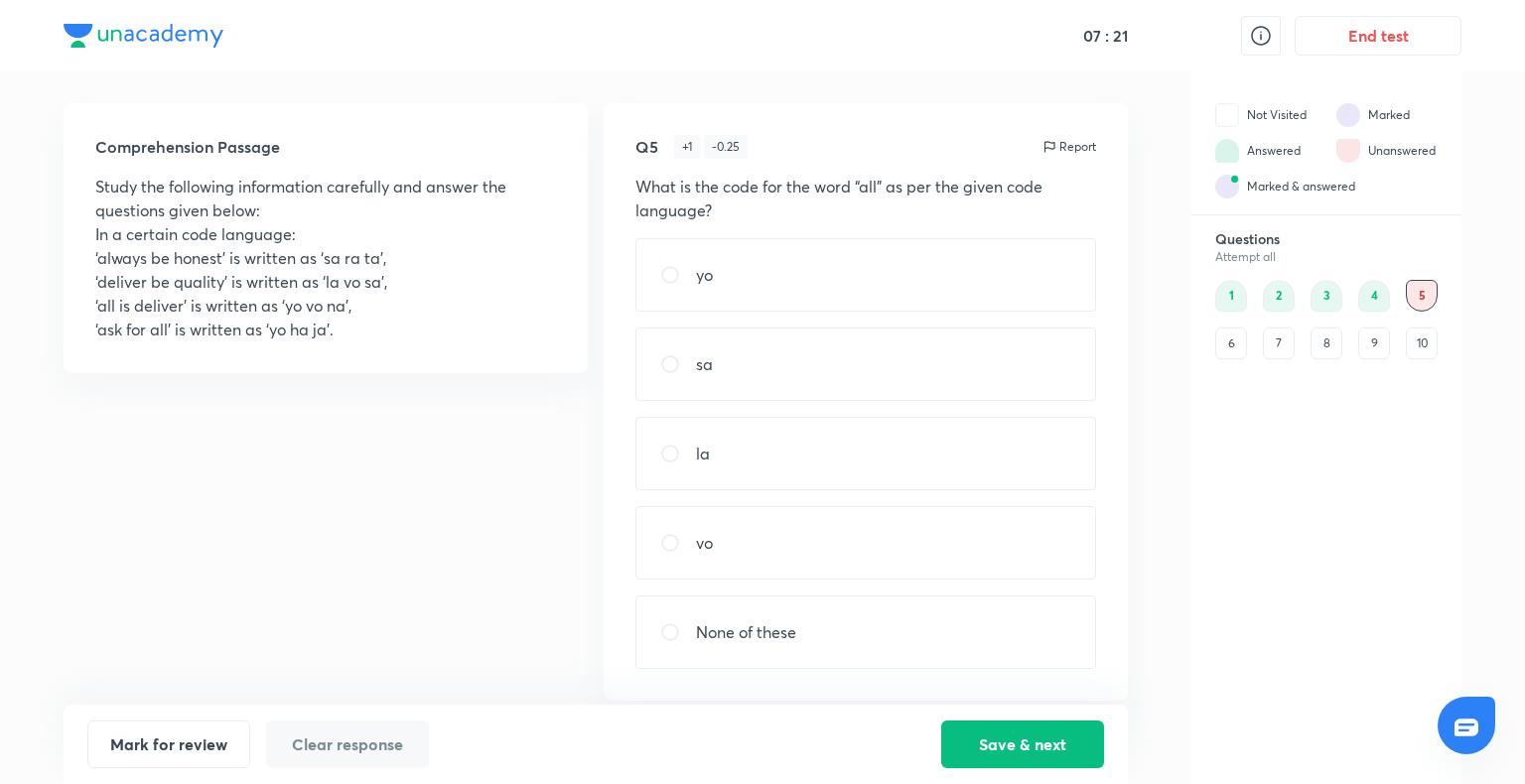 click on "yo" at bounding box center (866, 275) 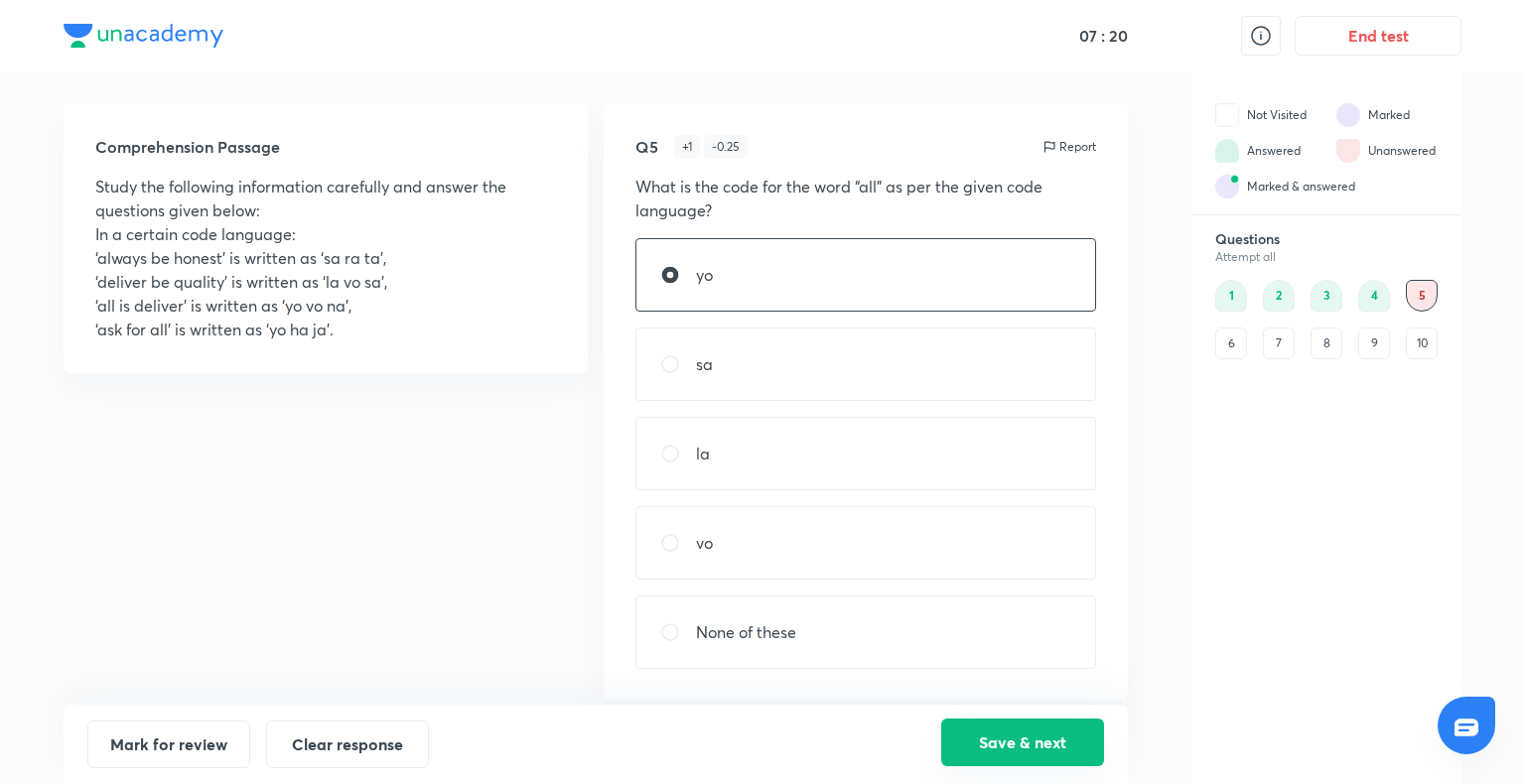 click on "Save & next" at bounding box center [1023, 742] 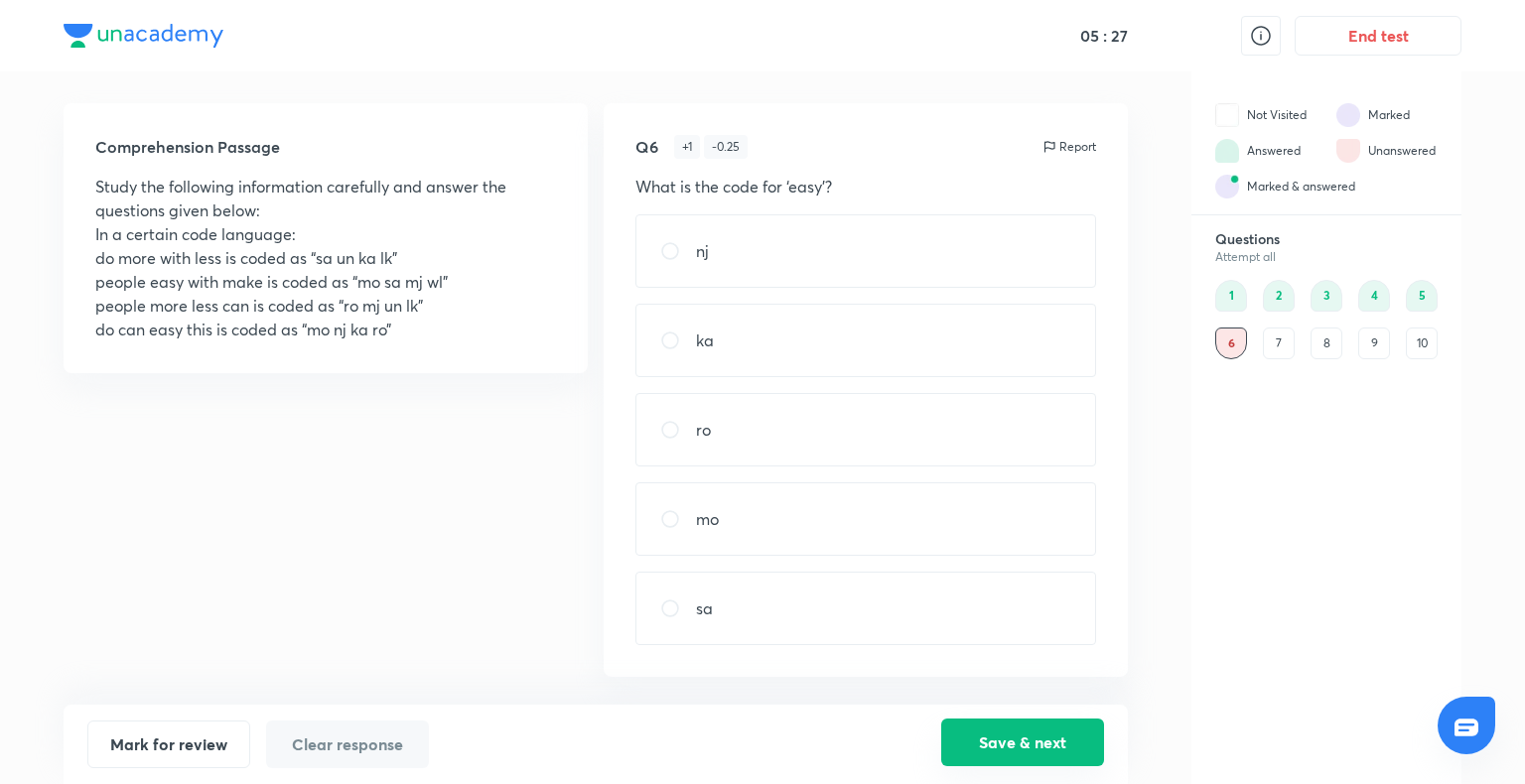 type 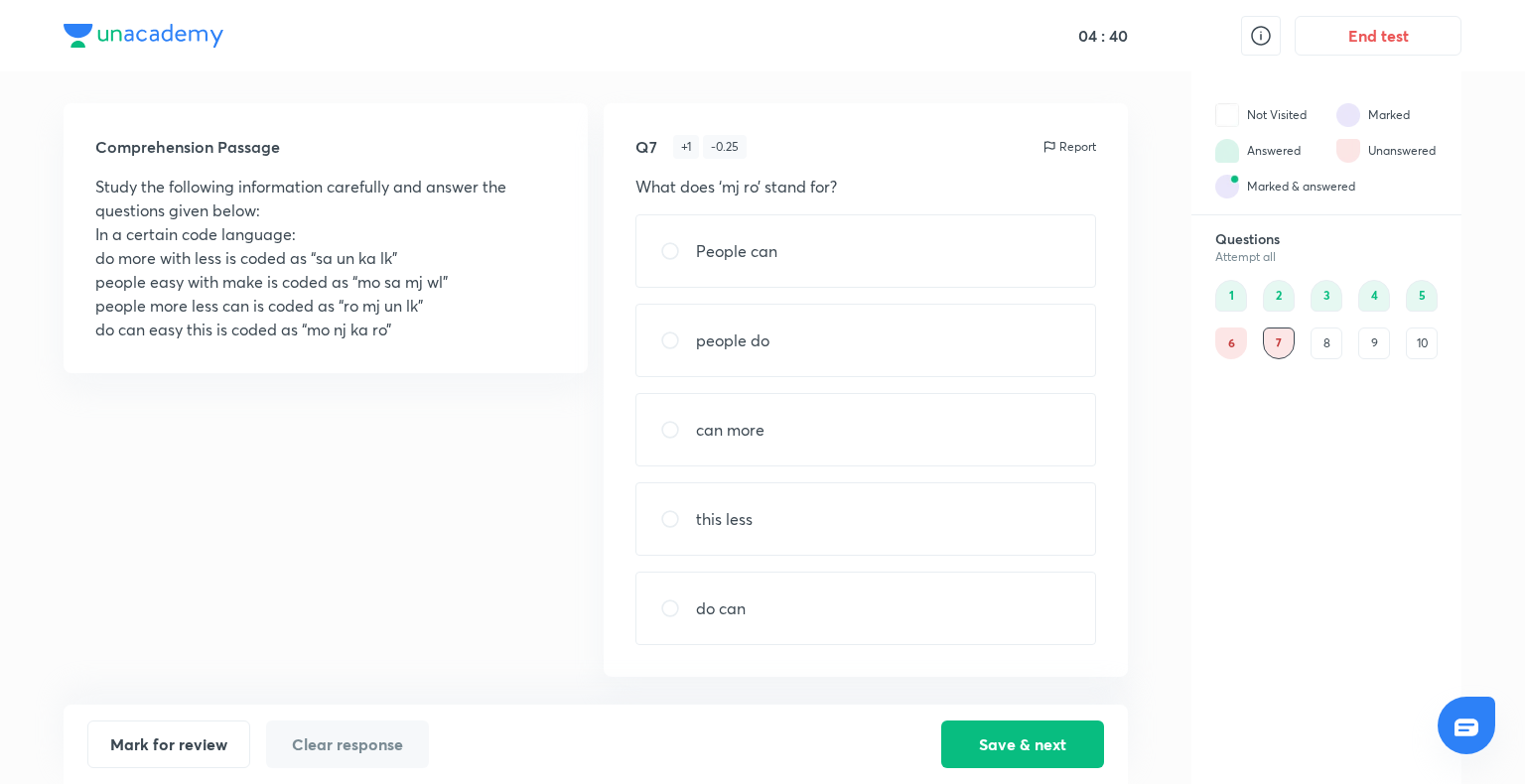 click on "People can" at bounding box center (866, 251) 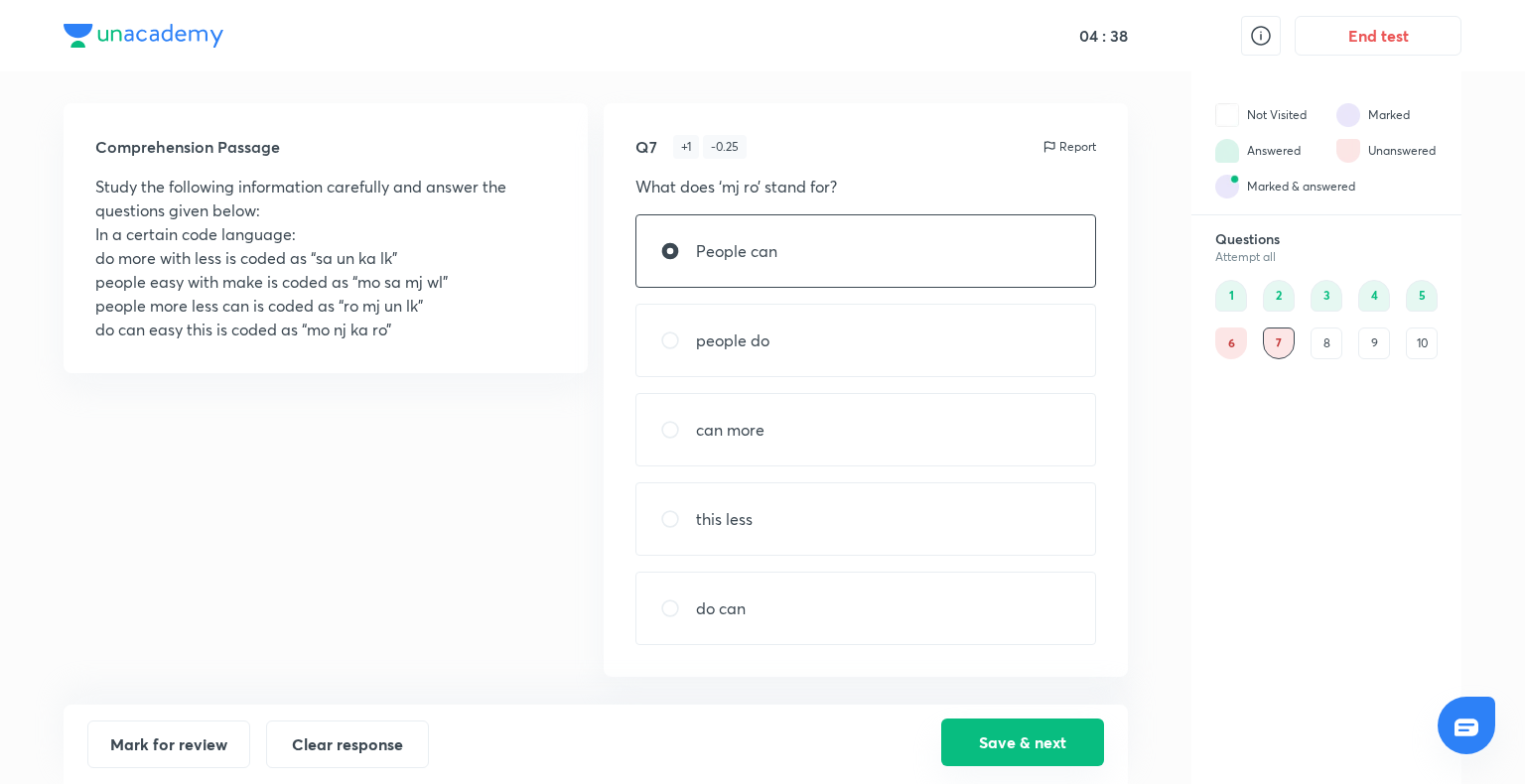click on "Save & next" at bounding box center (1023, 742) 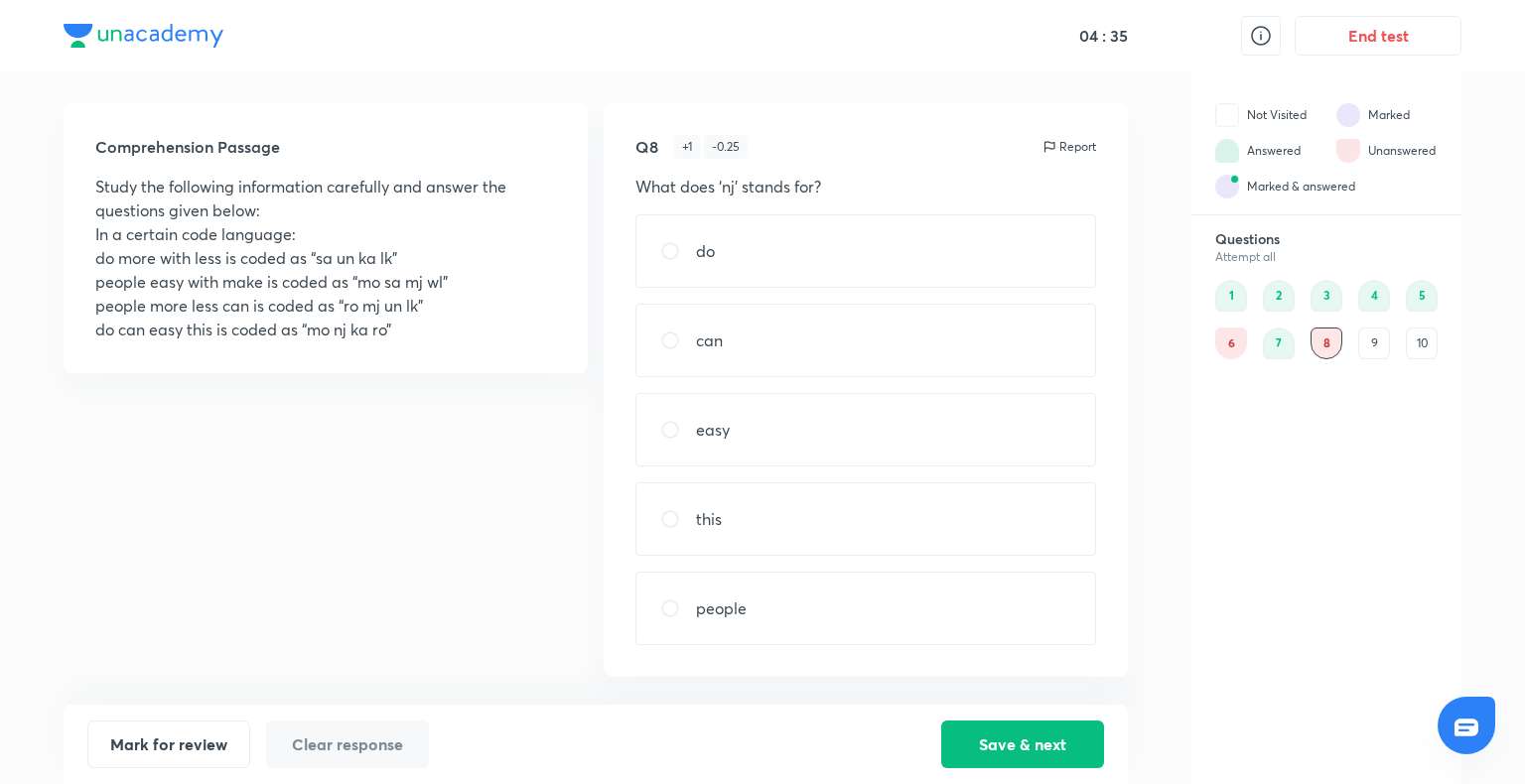 click on "6" at bounding box center (1231, 343) 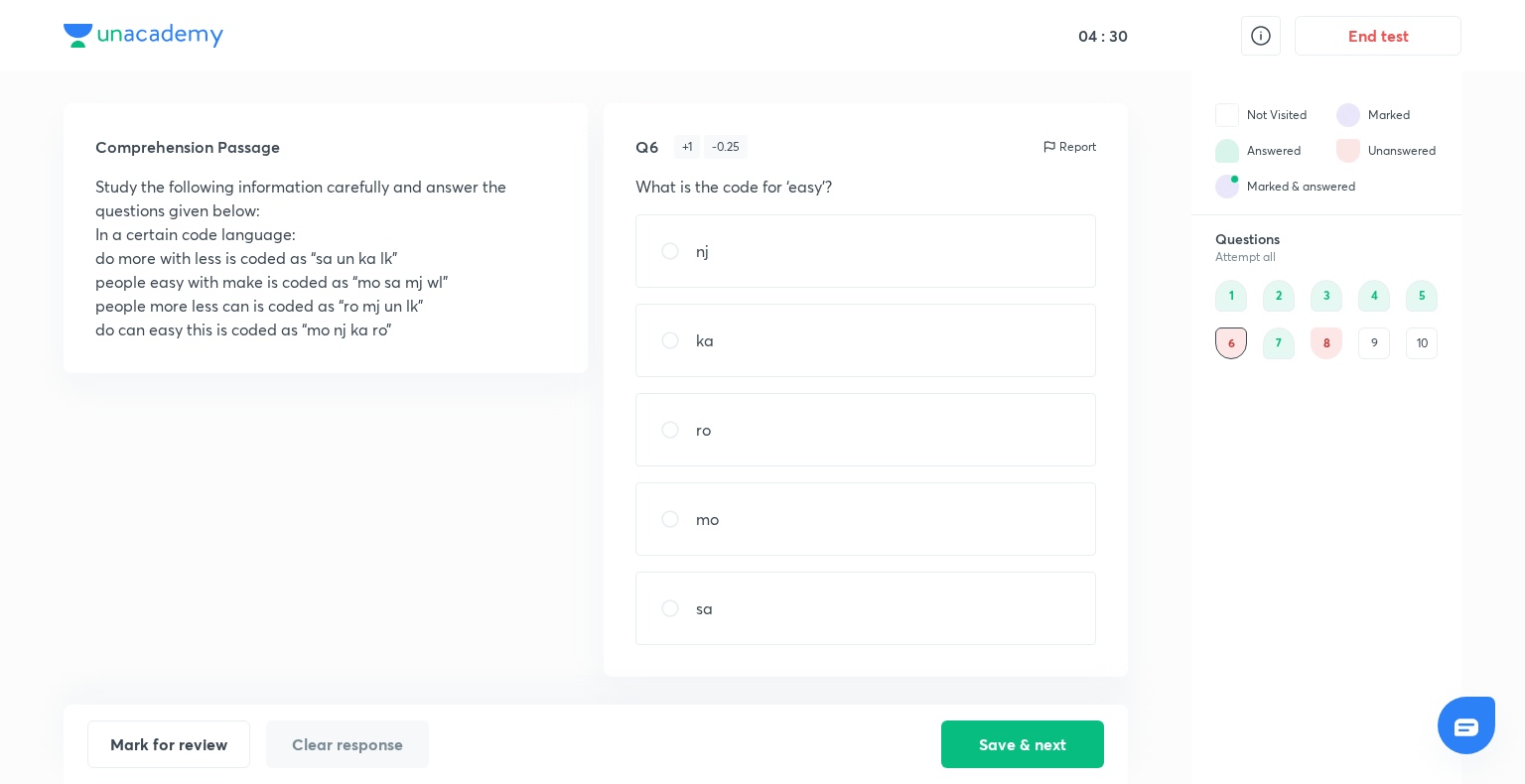 click on "mo" at bounding box center [866, 519] 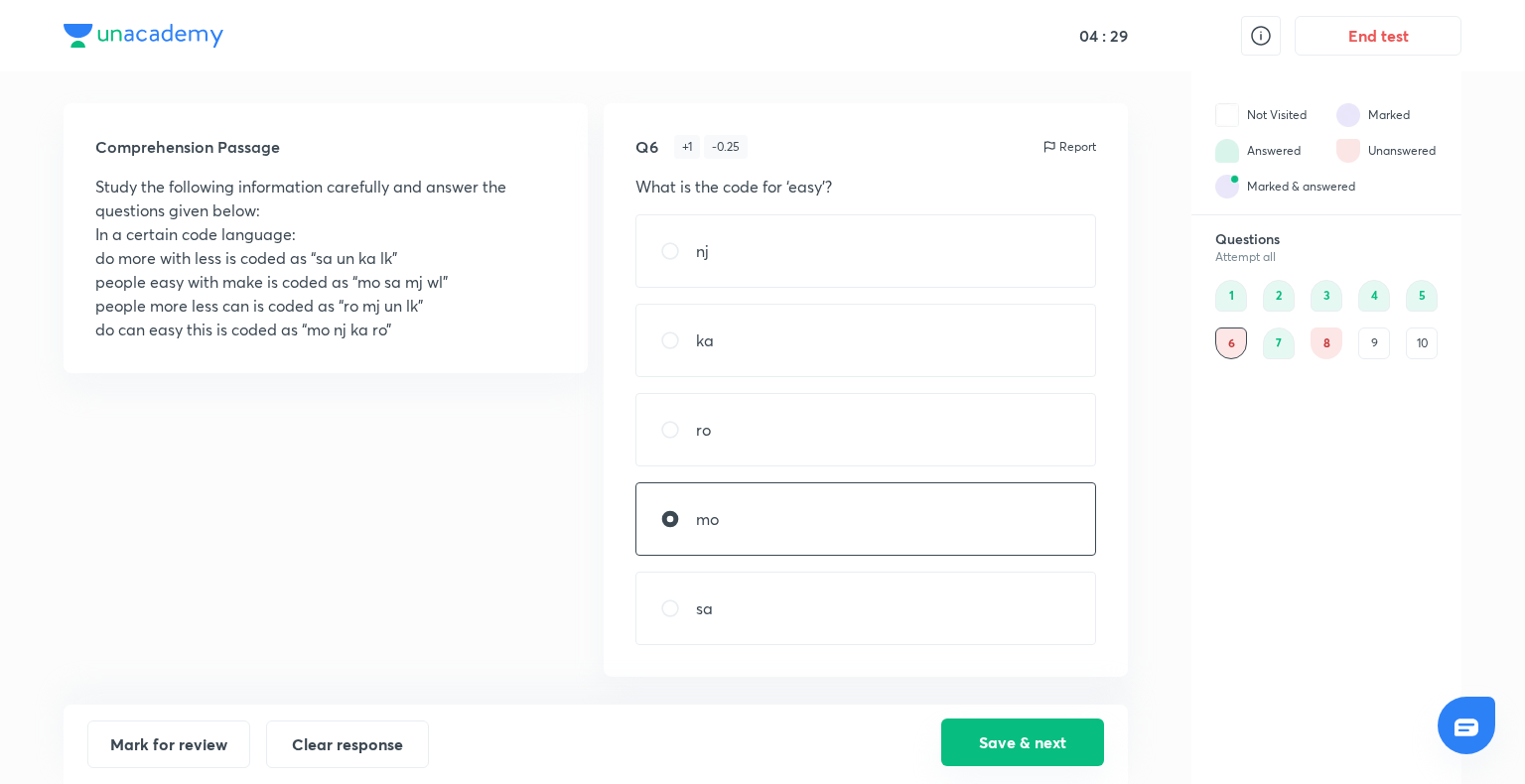 click on "Save & next" at bounding box center (1023, 742) 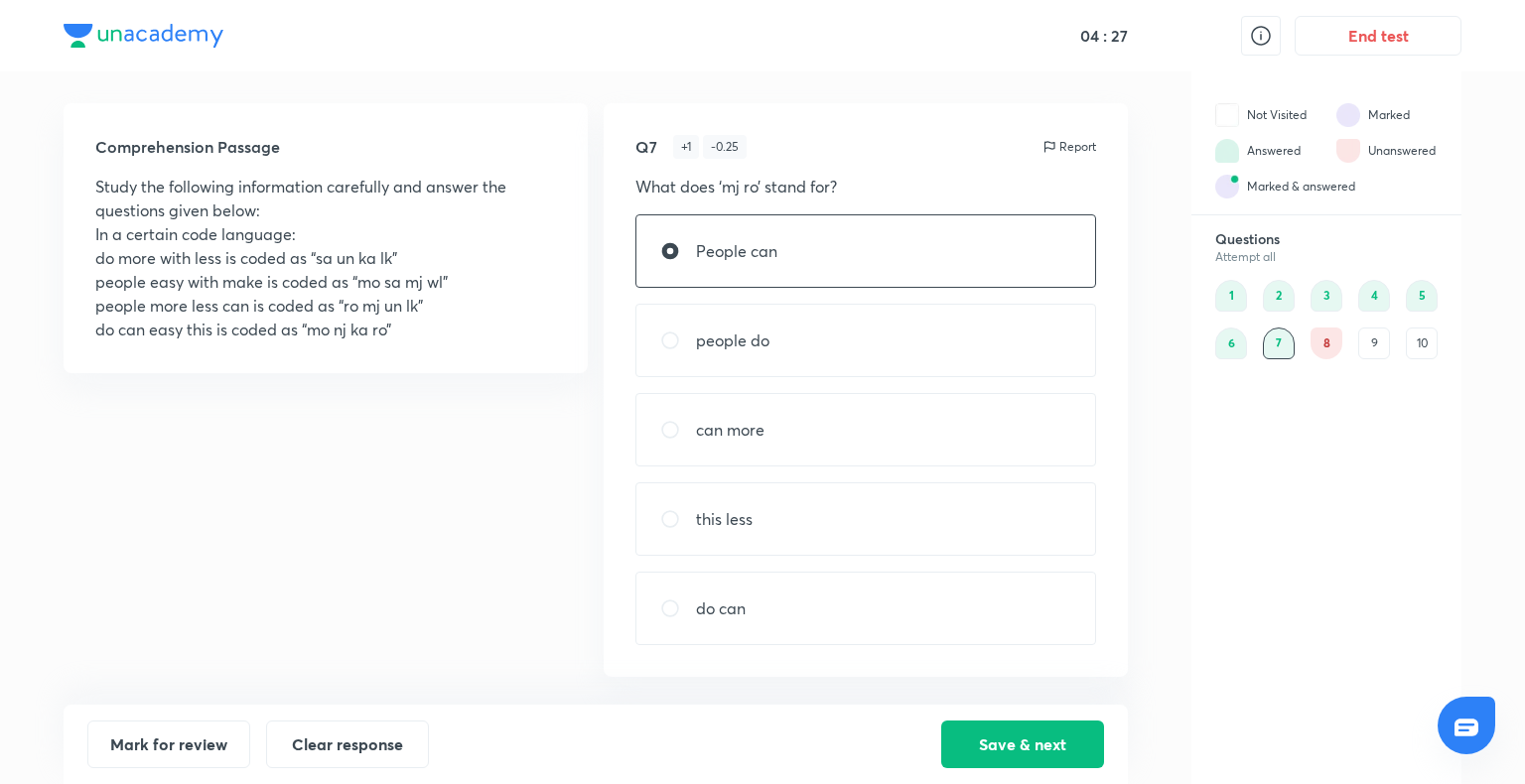 click on "8" at bounding box center (1326, 343) 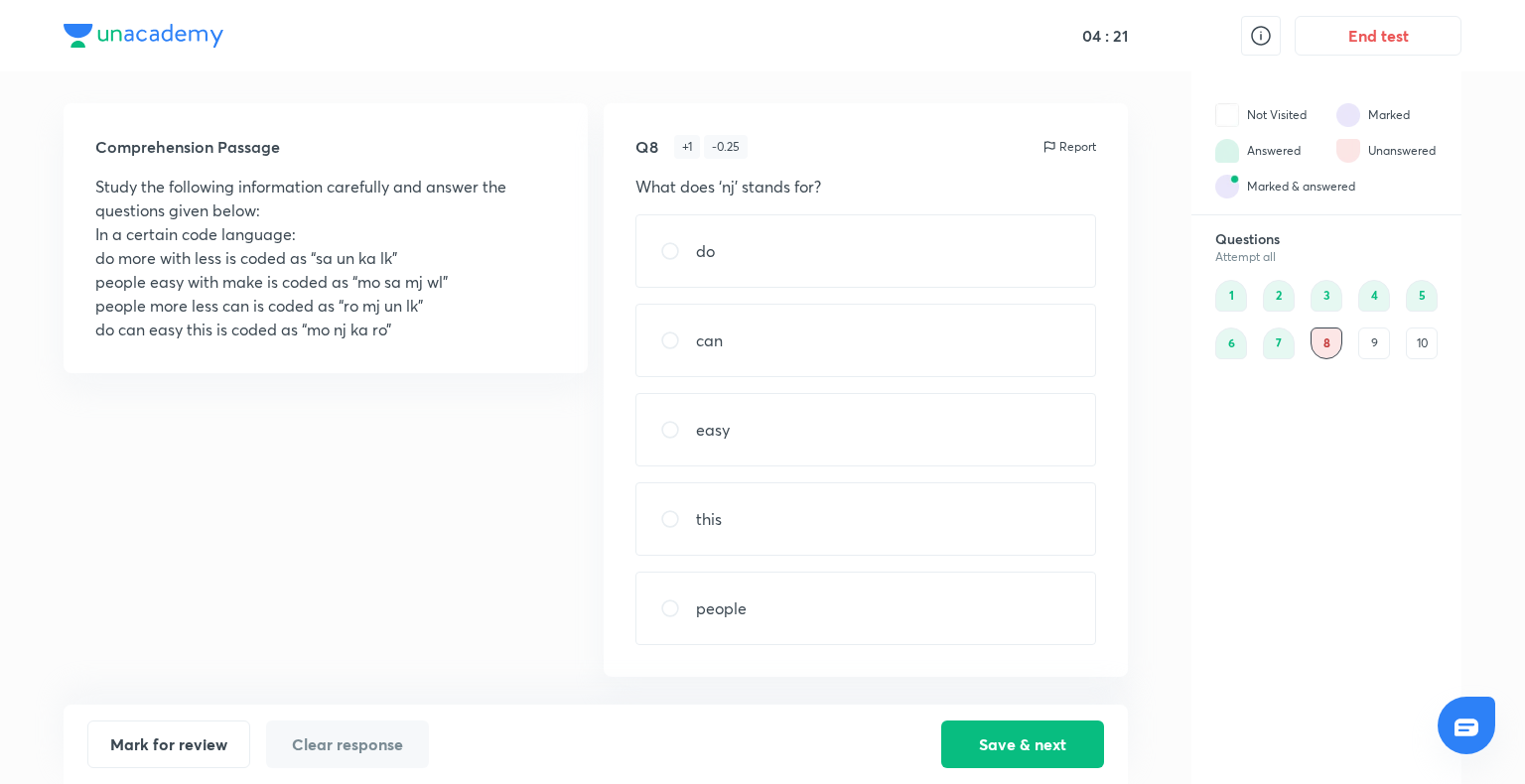 click on "this" at bounding box center [866, 519] 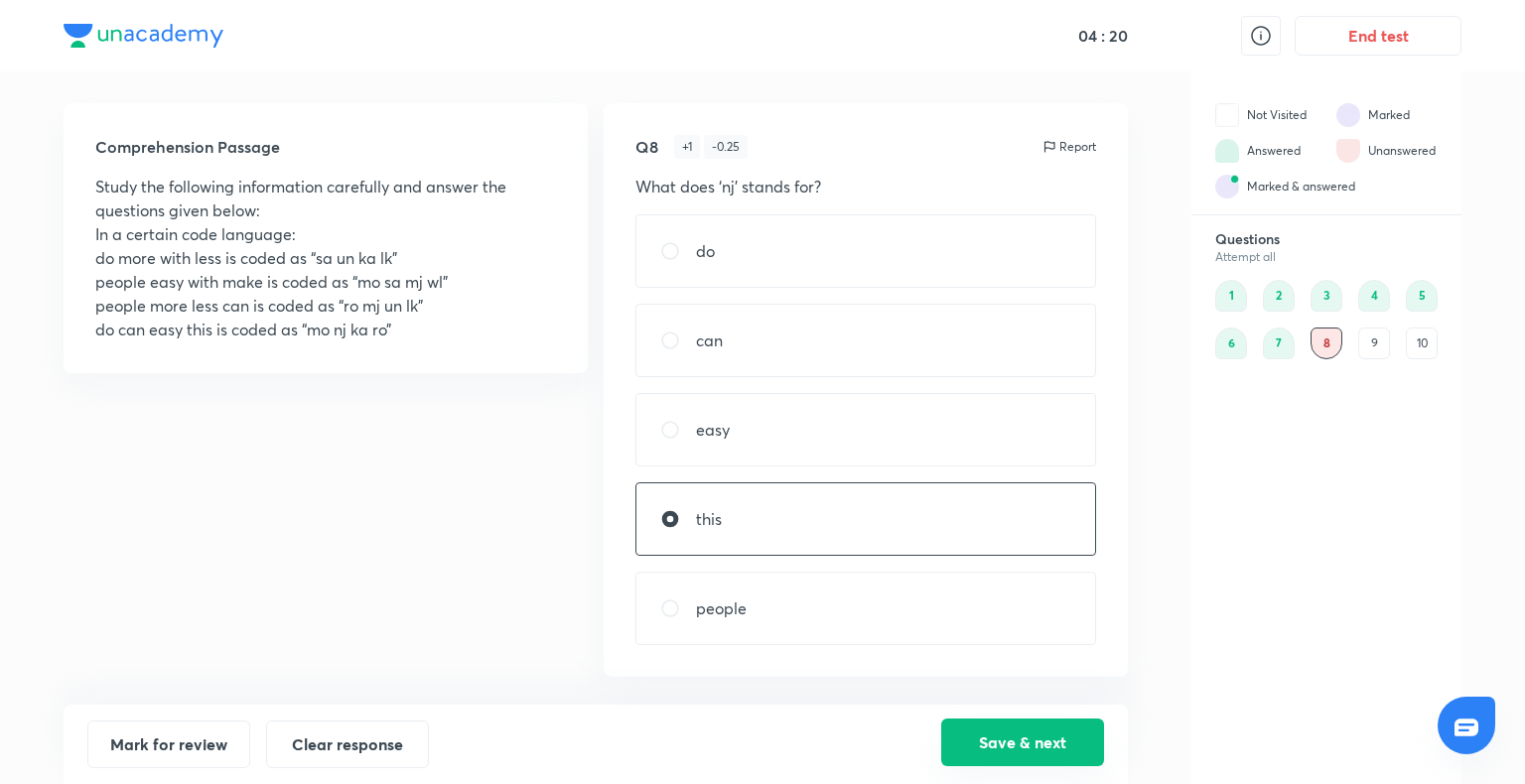 click on "Save & next" at bounding box center [1023, 742] 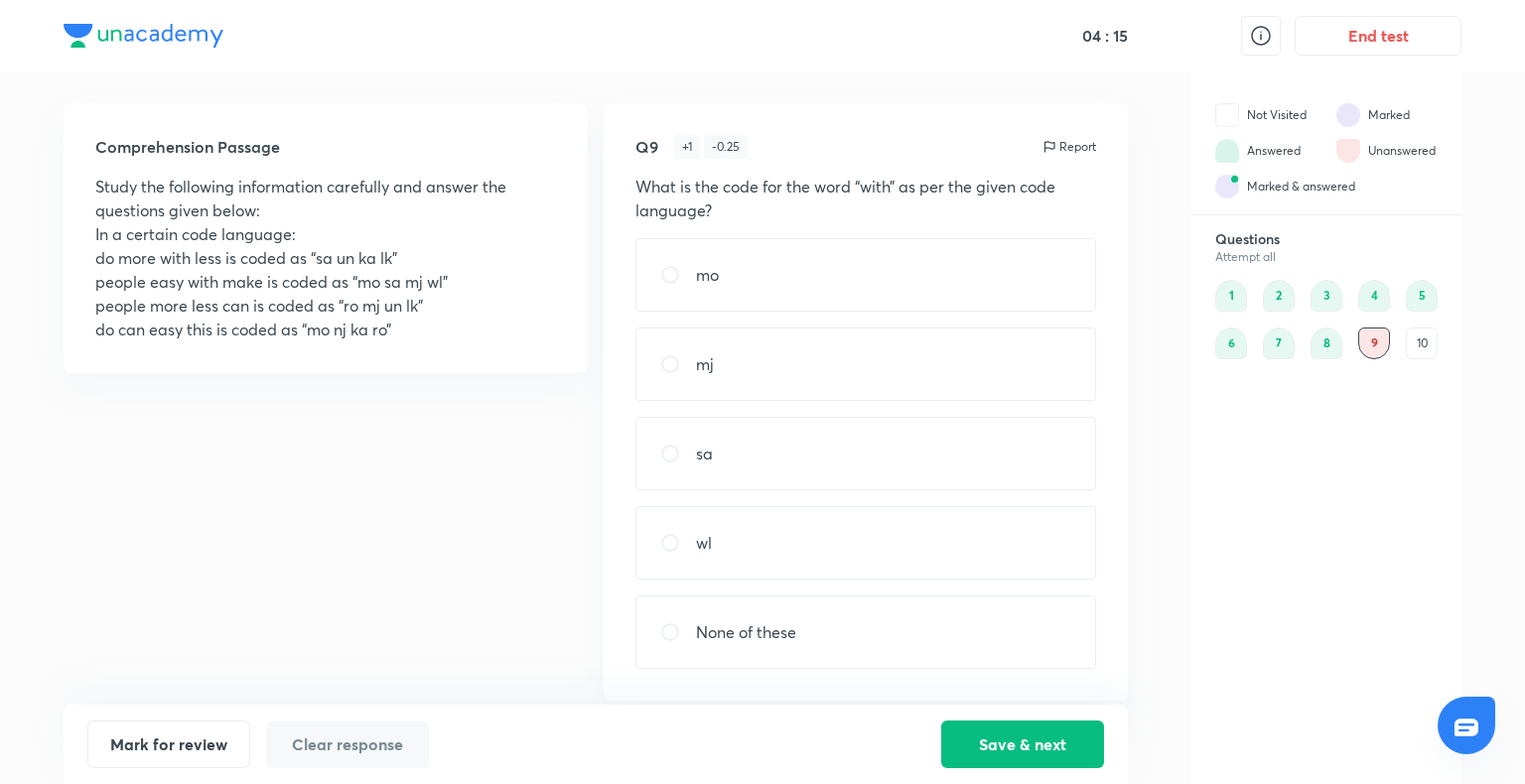 click on "sa" at bounding box center (866, 454) 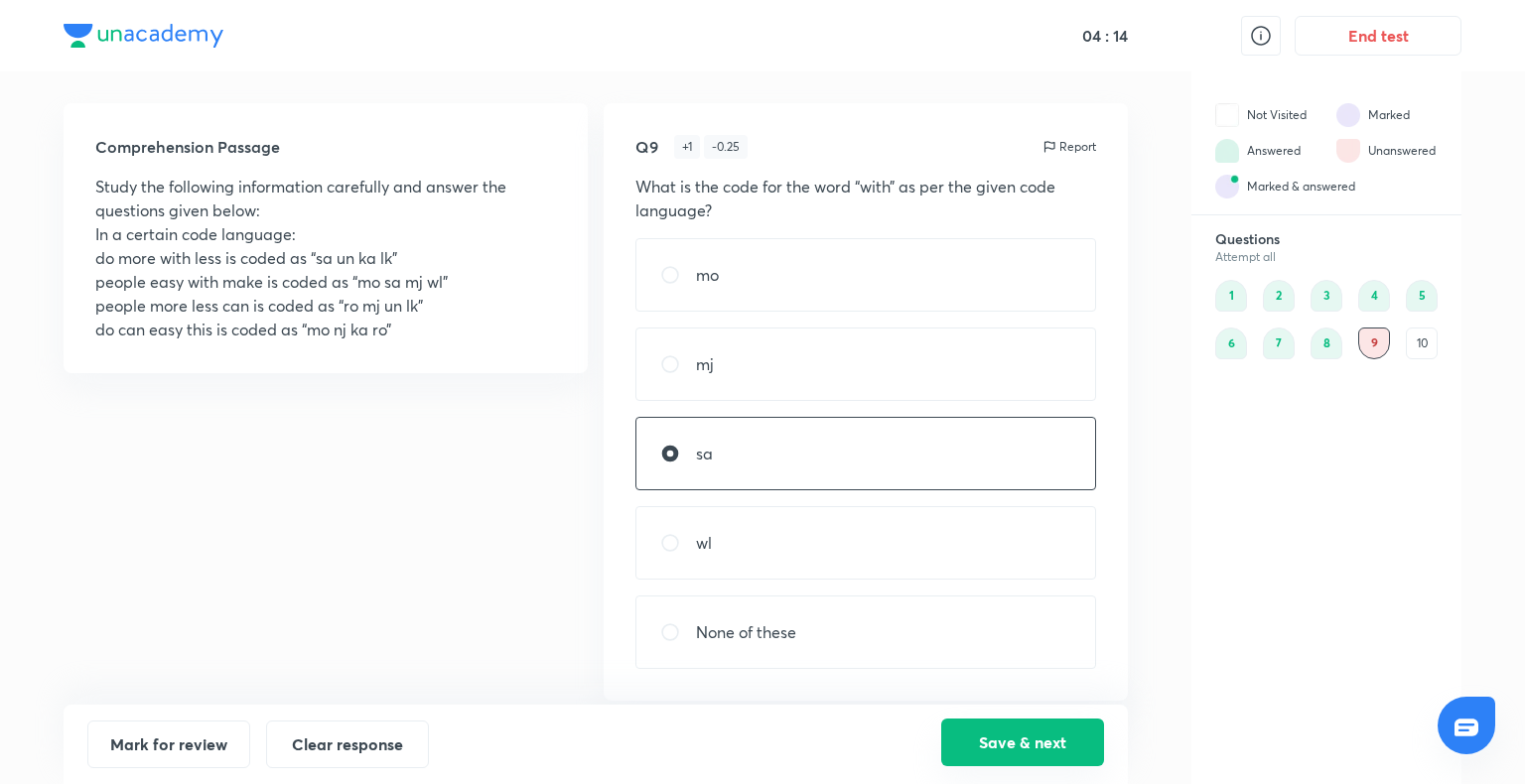 click on "Save & next" at bounding box center [1023, 742] 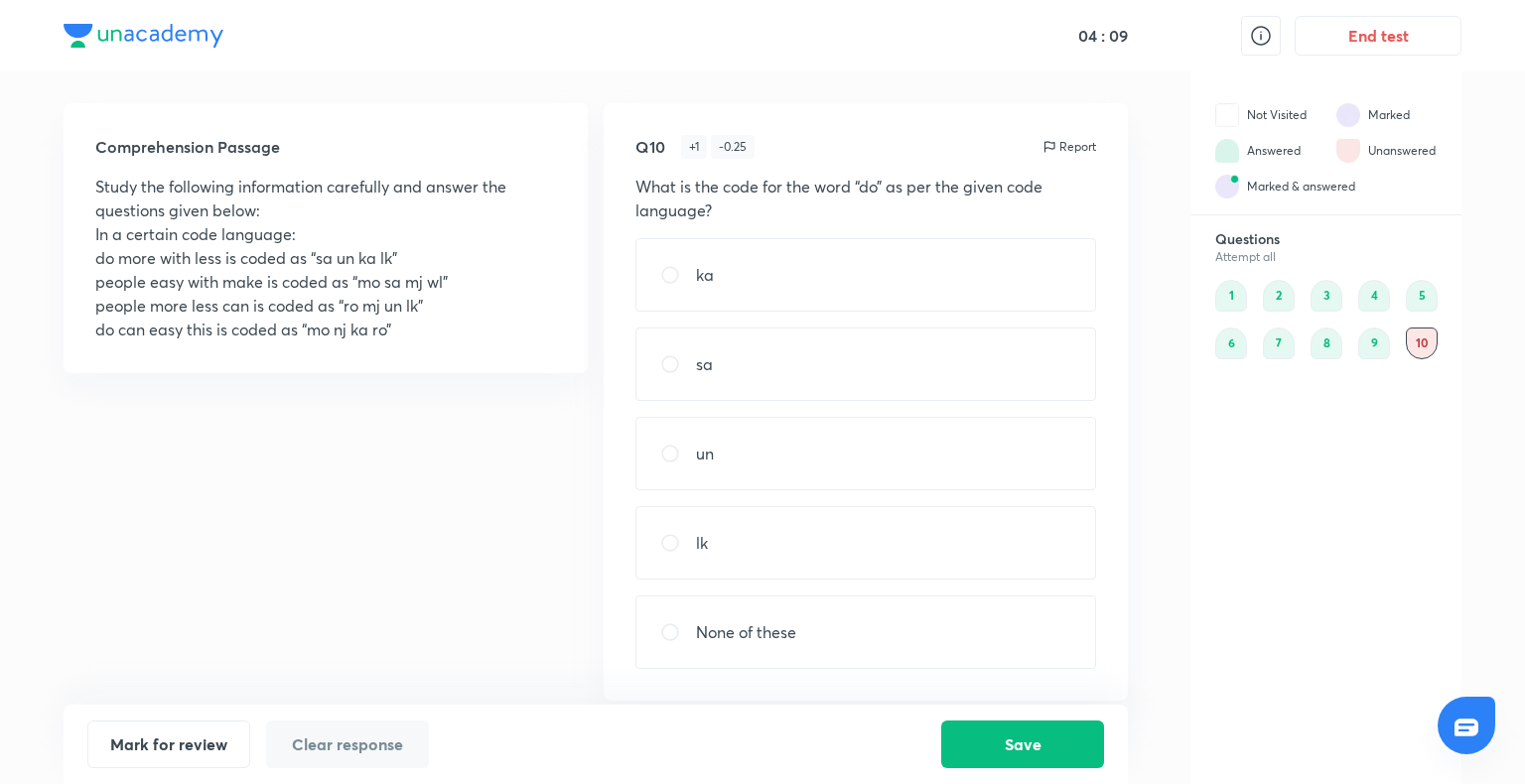 click on "ka" at bounding box center (866, 275) 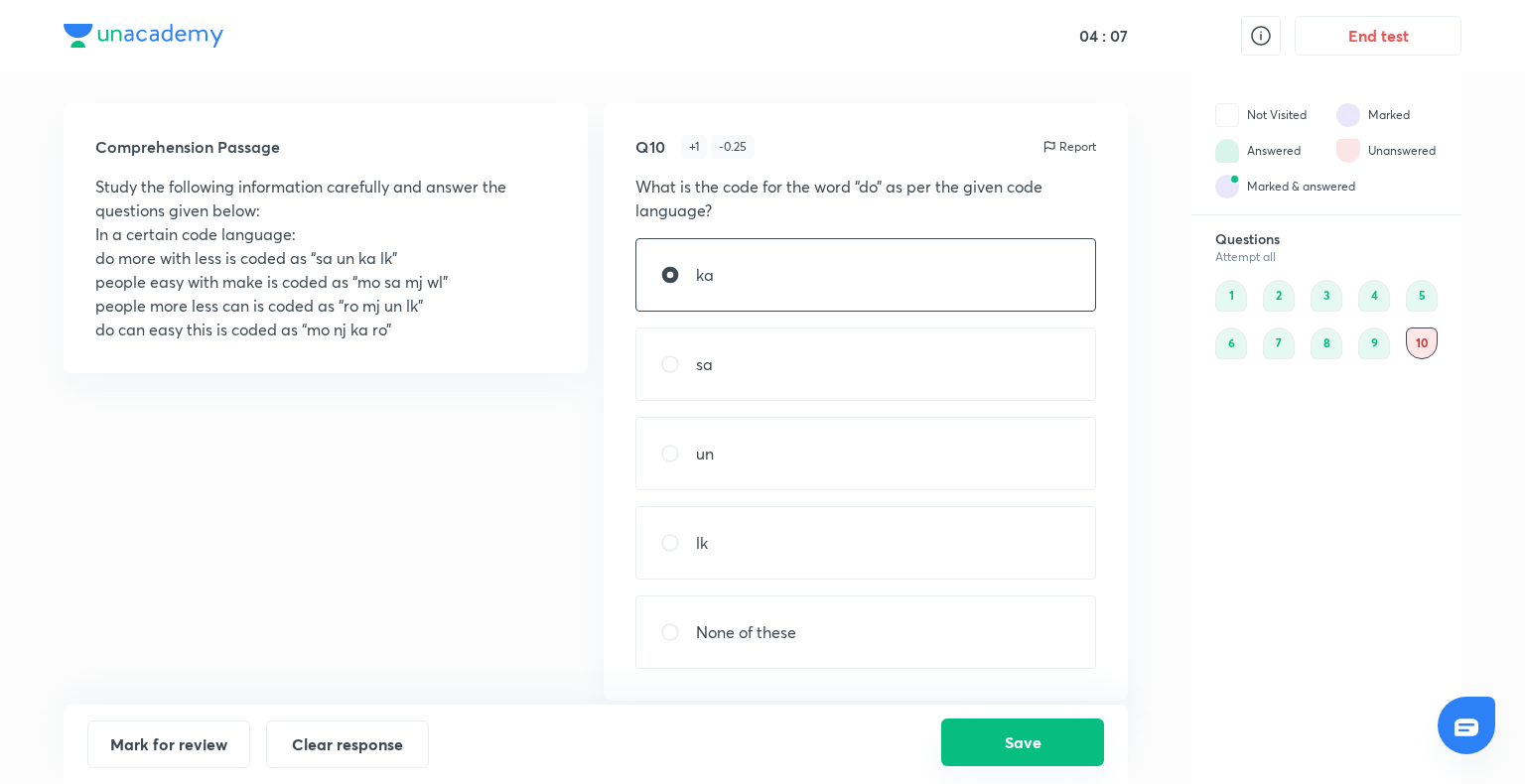 click on "Save" at bounding box center (1023, 742) 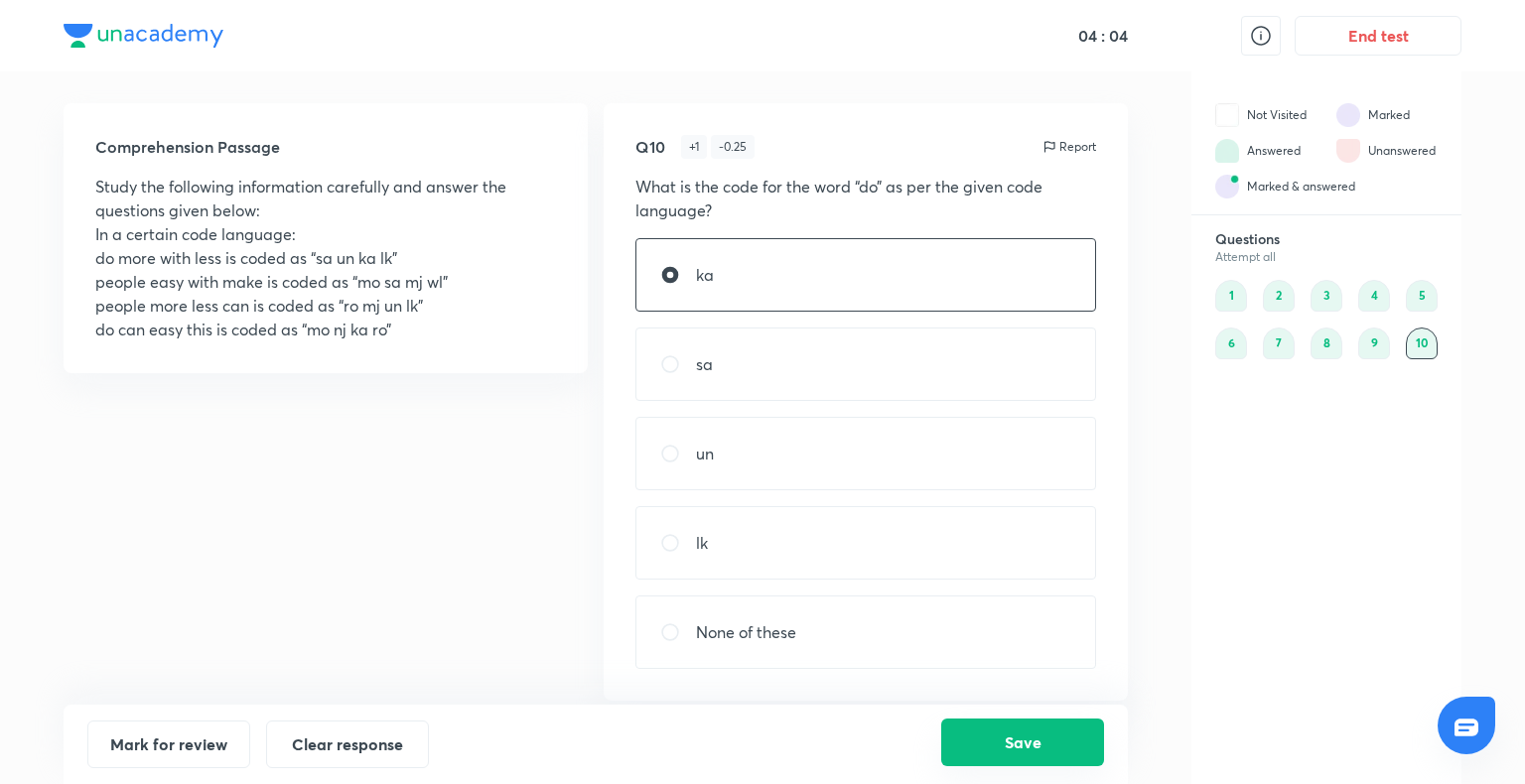 click on "Save" at bounding box center [1023, 742] 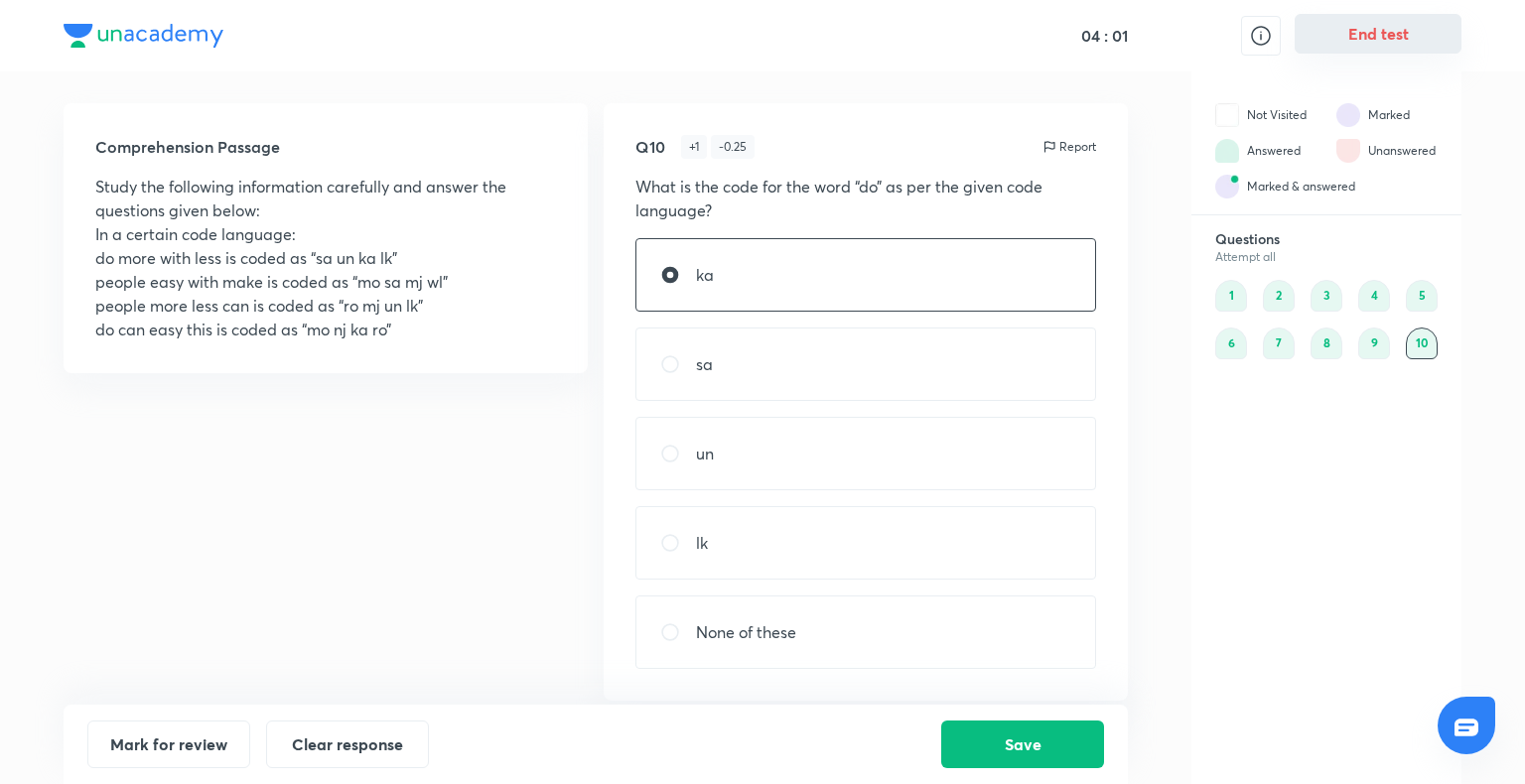 click on "End test" at bounding box center [1378, 34] 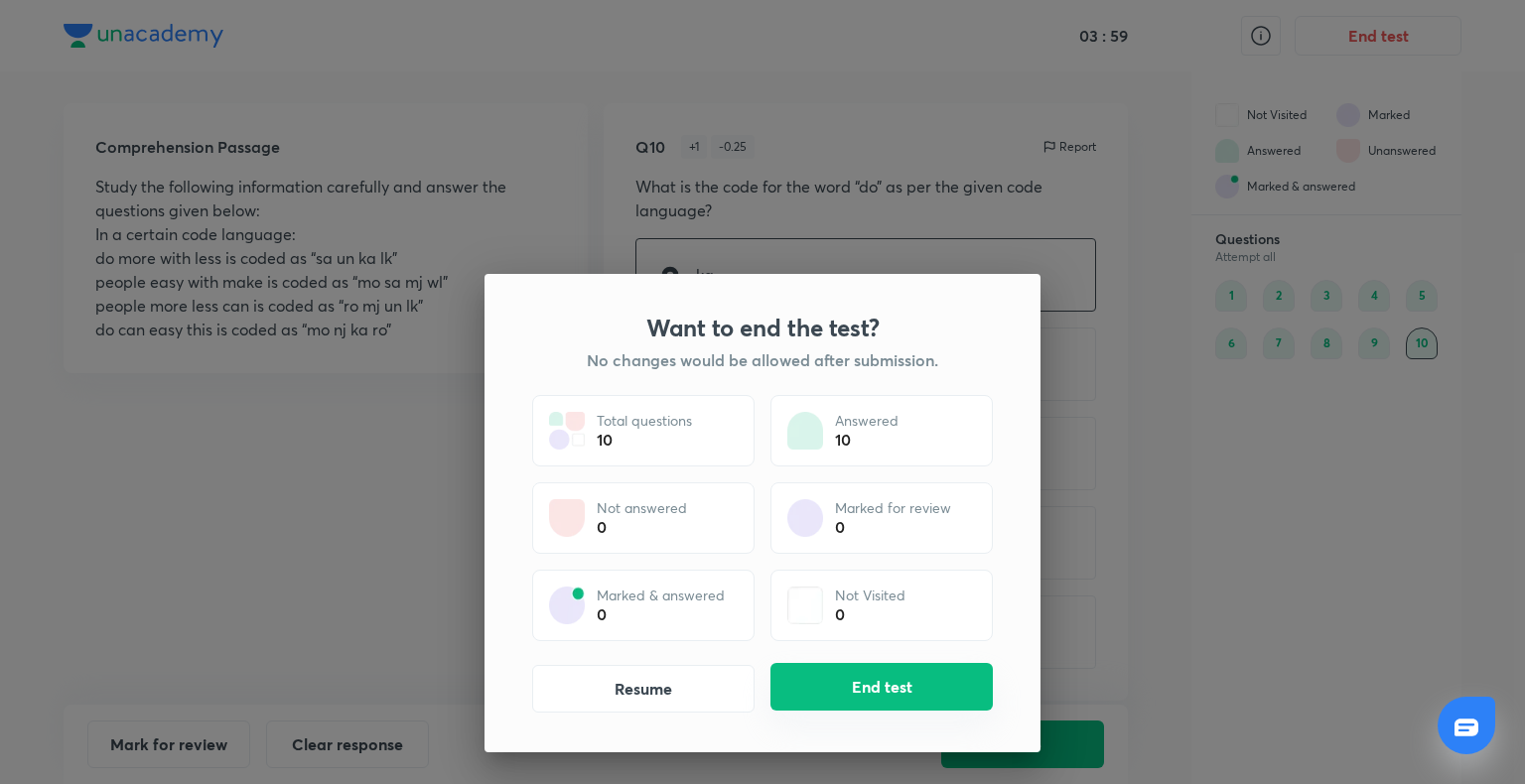 click on "End test" at bounding box center (882, 687) 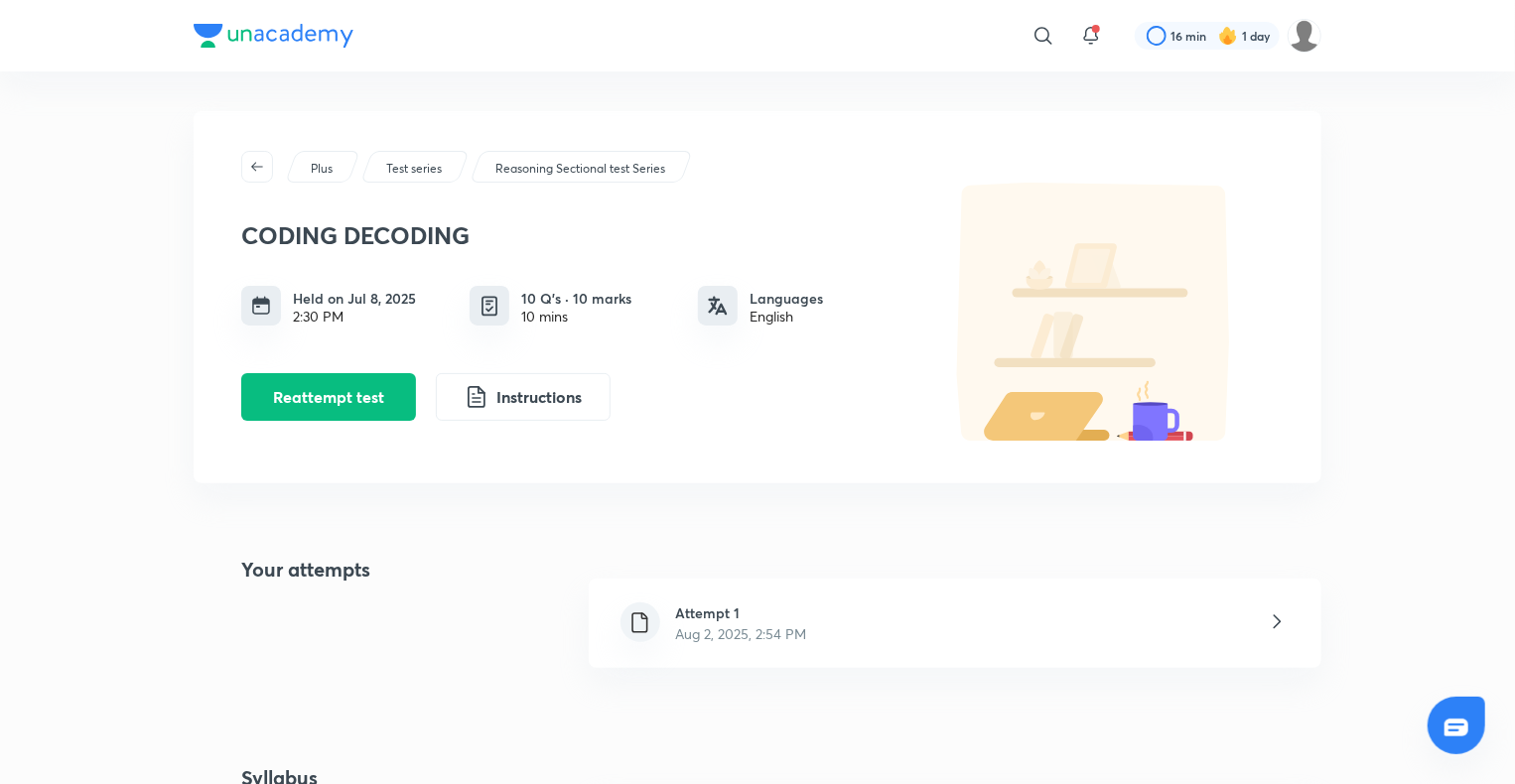click on "Attempt 1 Aug 2, 2025, 2:54 PM" at bounding box center (955, 623) 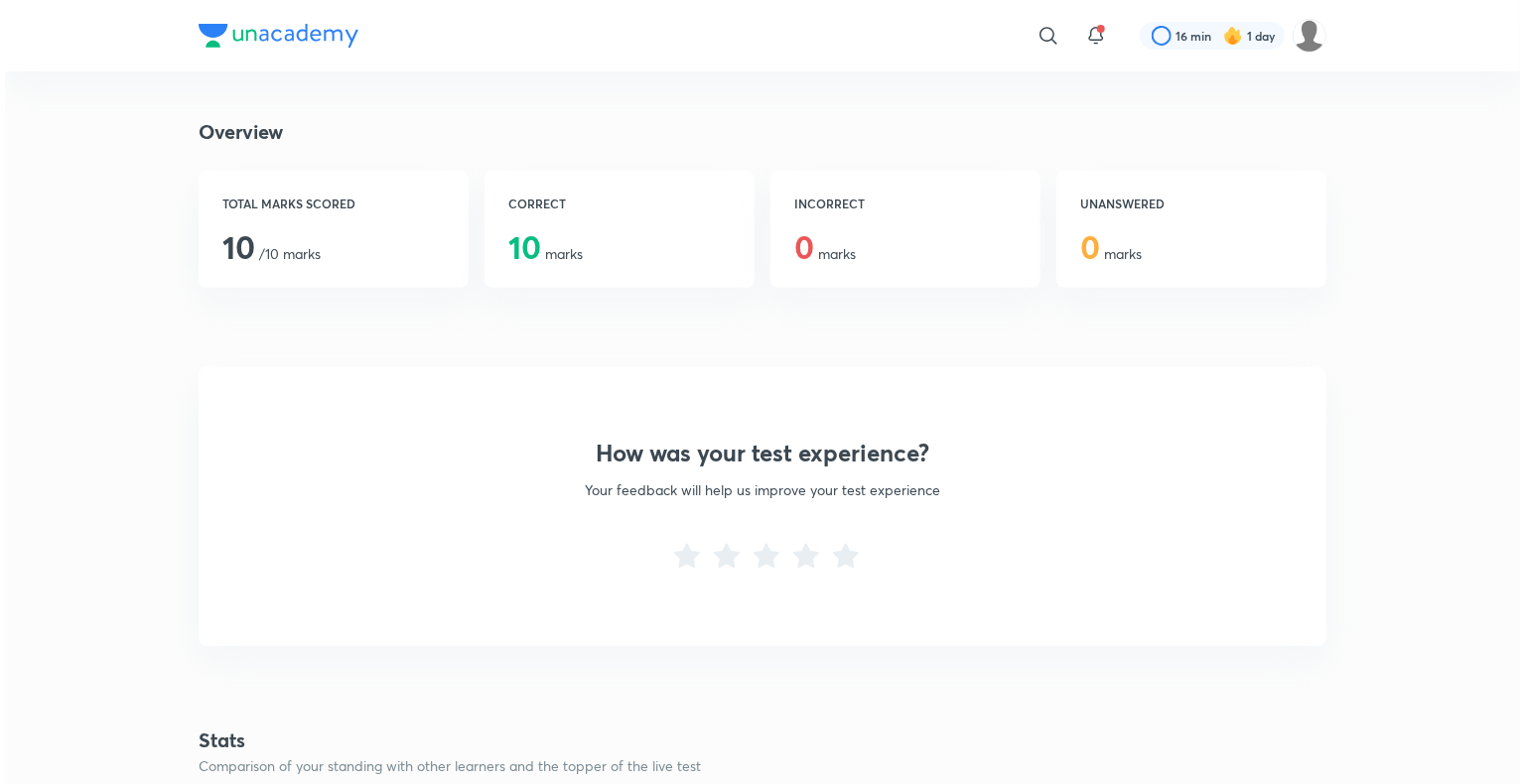 scroll, scrollTop: 0, scrollLeft: 0, axis: both 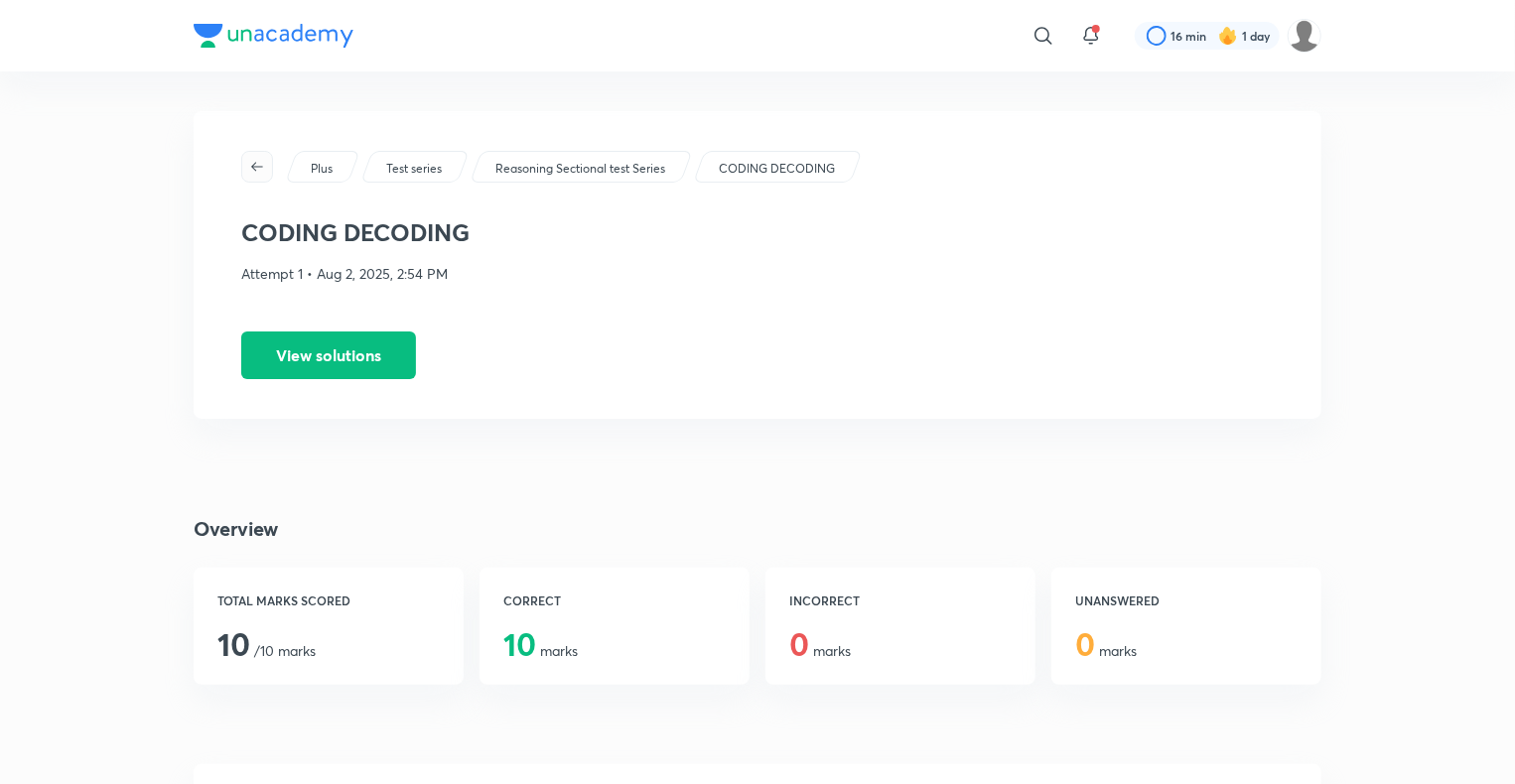 click 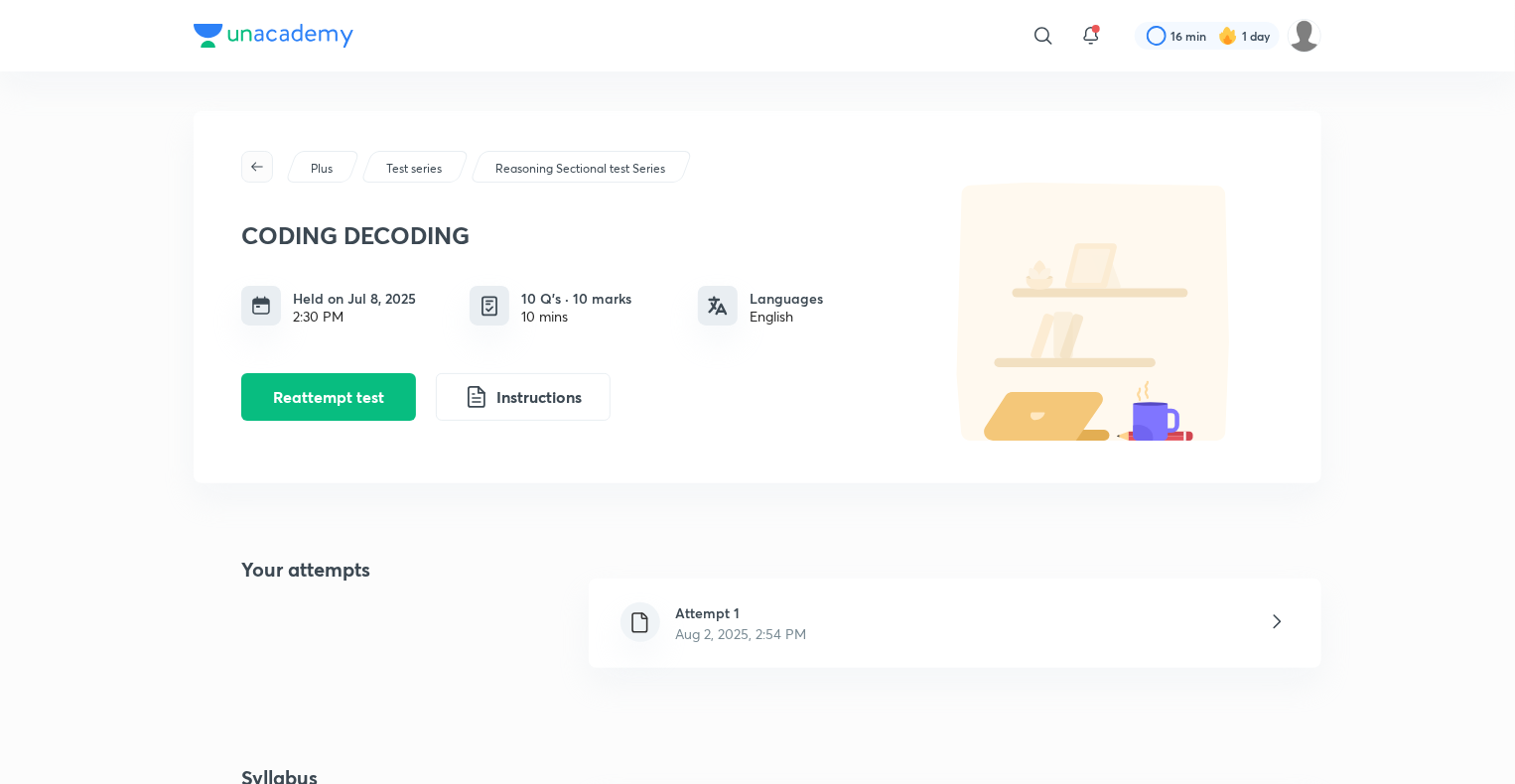 click 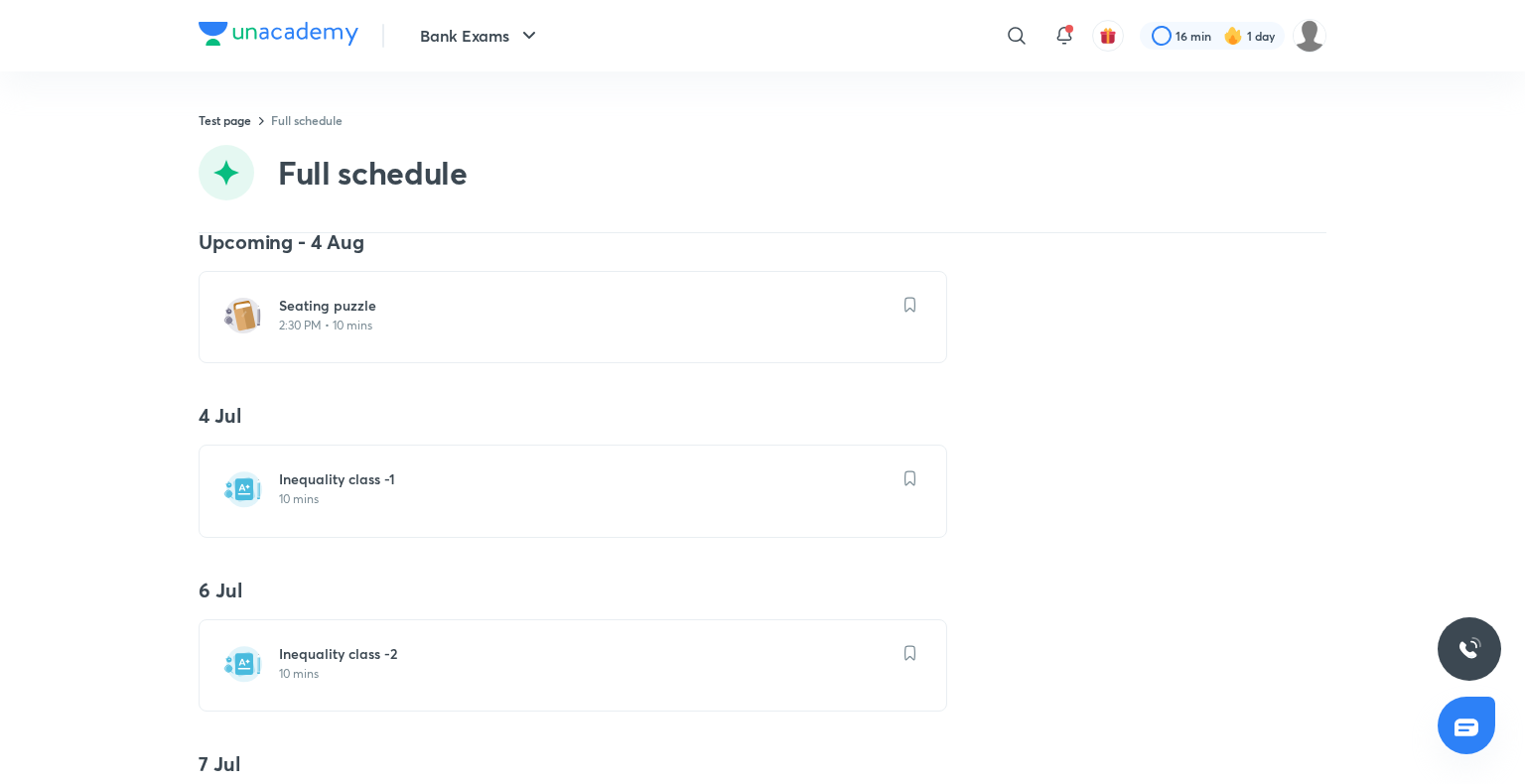 scroll, scrollTop: 0, scrollLeft: 0, axis: both 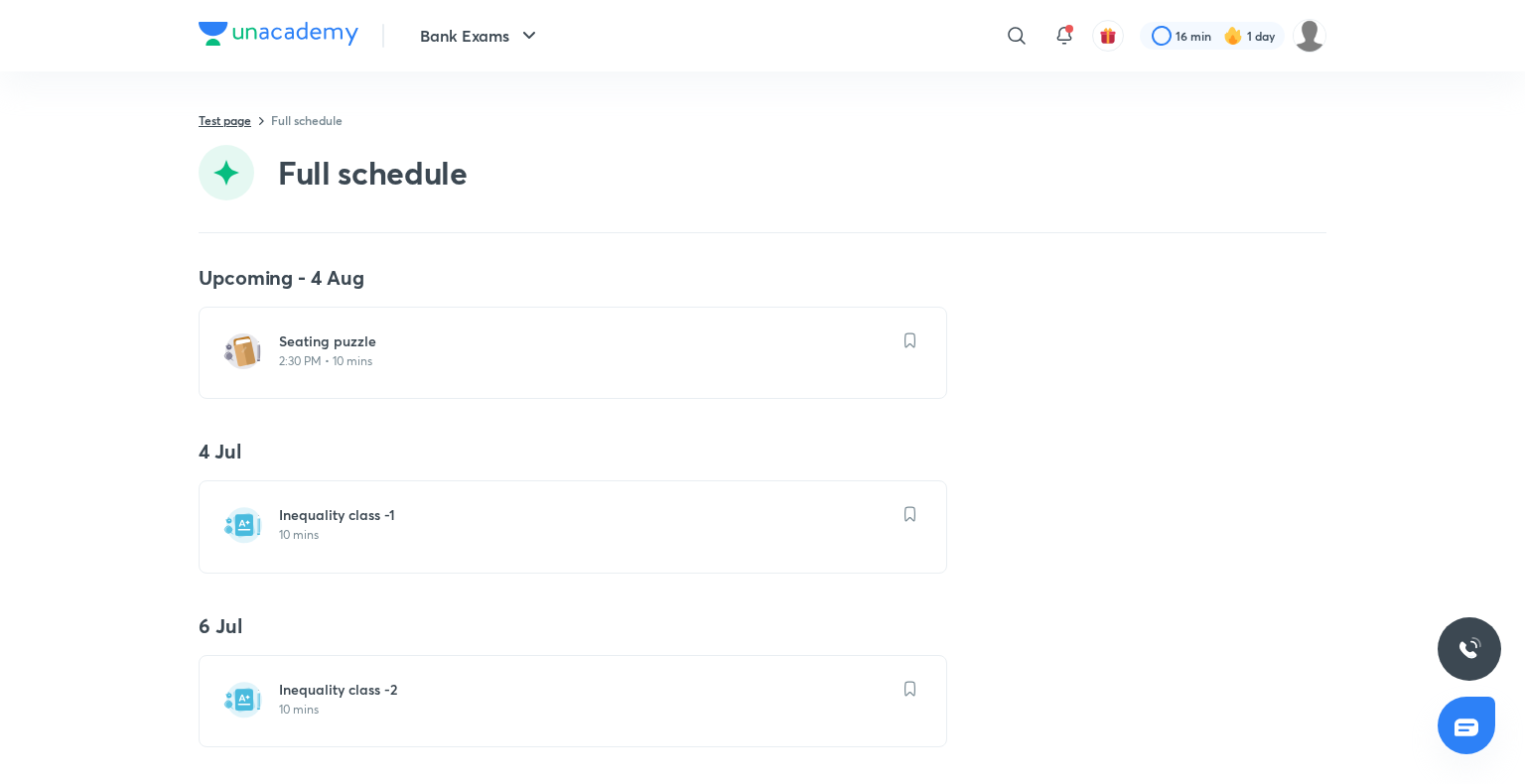 click on "Test page" at bounding box center [224, 120] 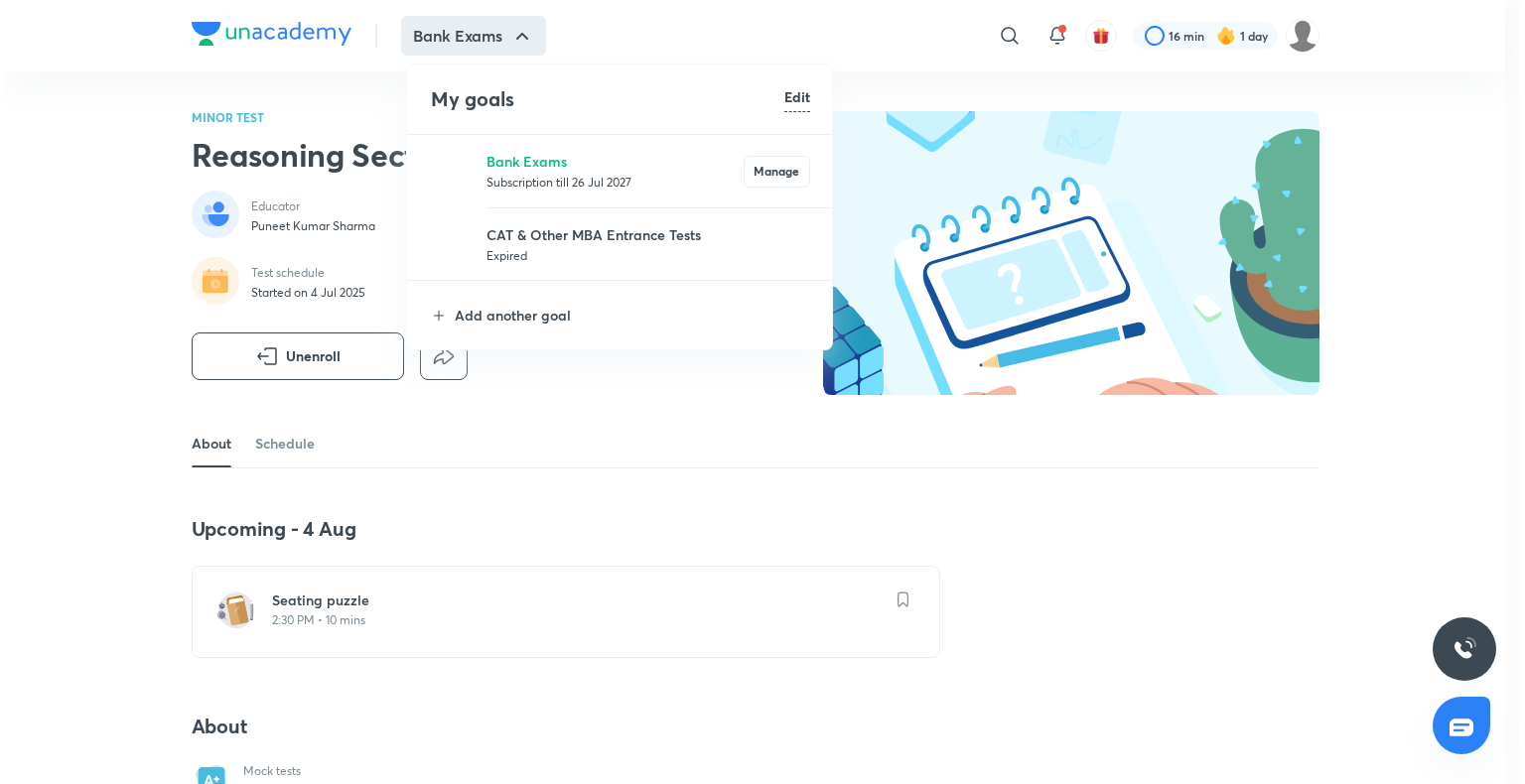 scroll, scrollTop: 0, scrollLeft: 0, axis: both 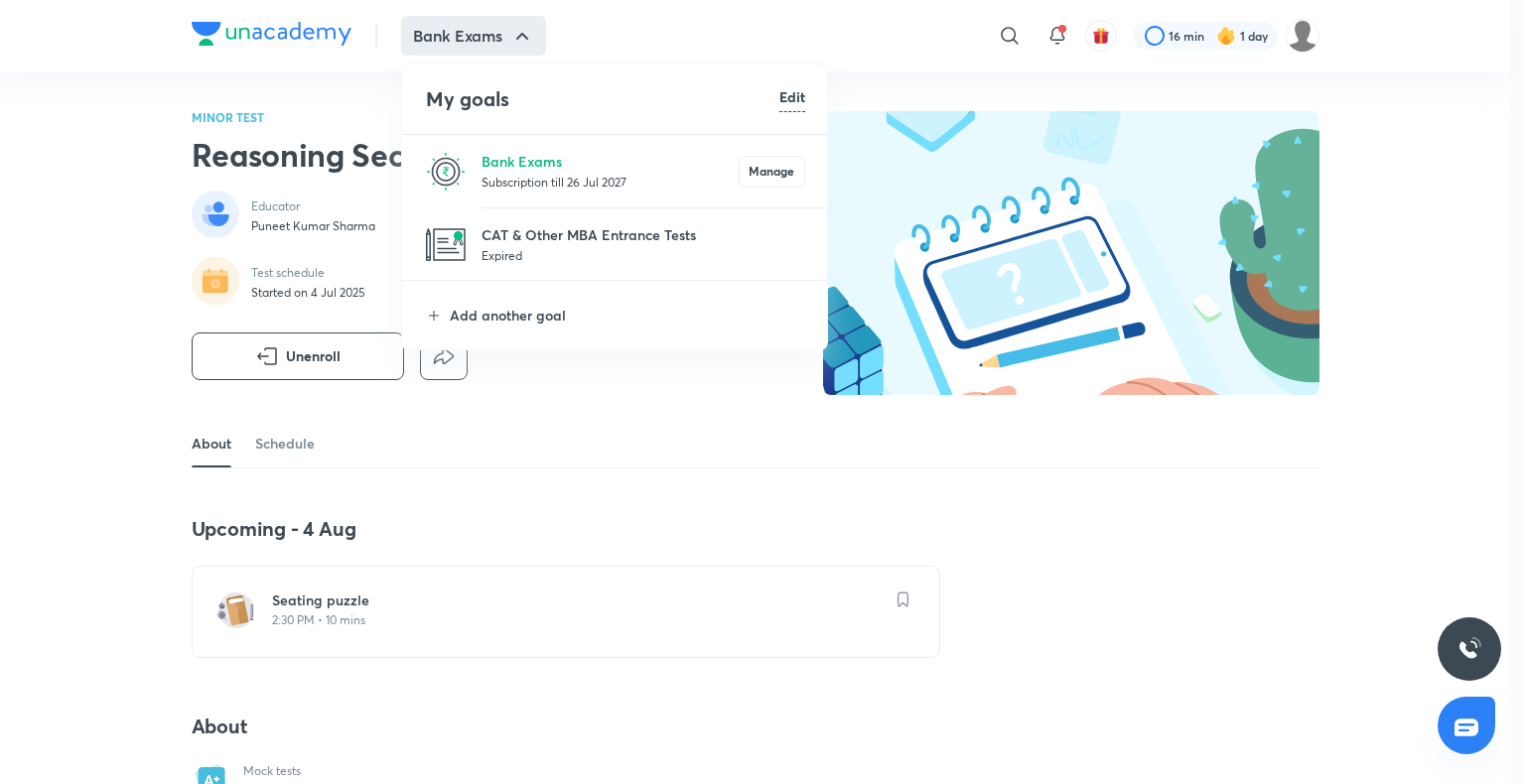 click on "Subscription till 26 Jul 2027" at bounding box center [610, 182] 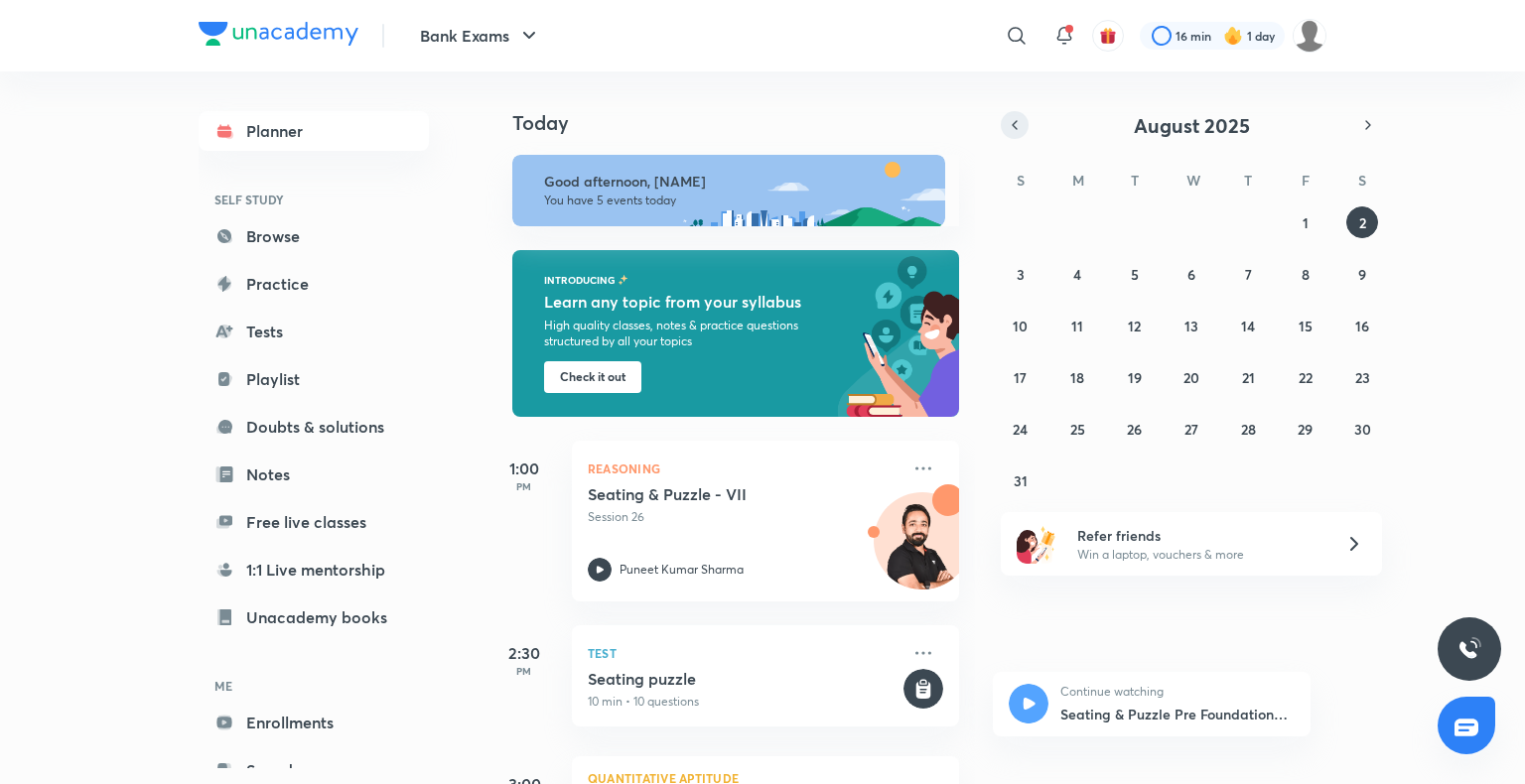 click 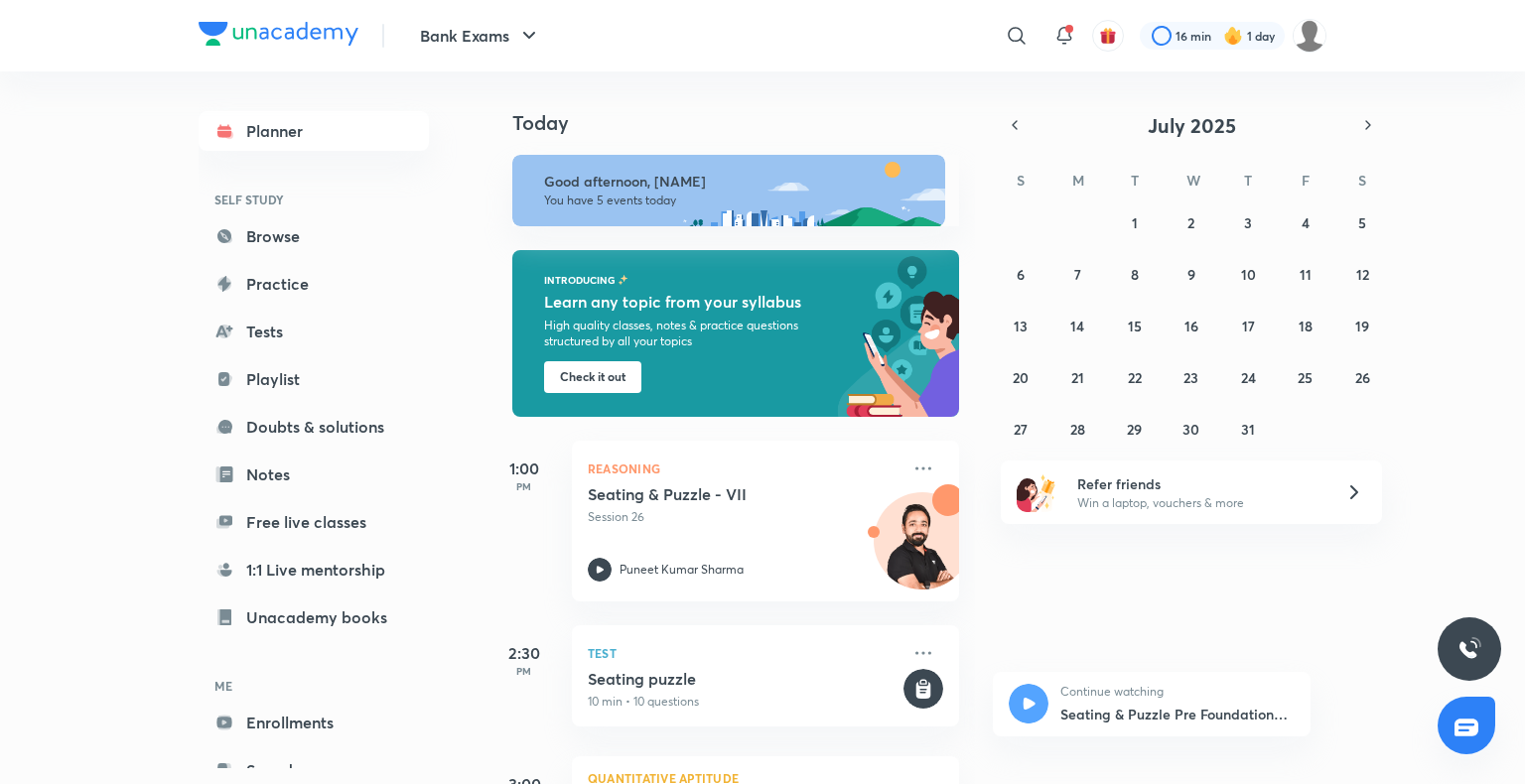 click on "29 30 1 2 3 4 5 6 7 8 9 10 11 12 13 14 15 16 17 18 19 20 21 22 23 24 25 26 27 28 29 30 31 1 2" at bounding box center (1191, 326) 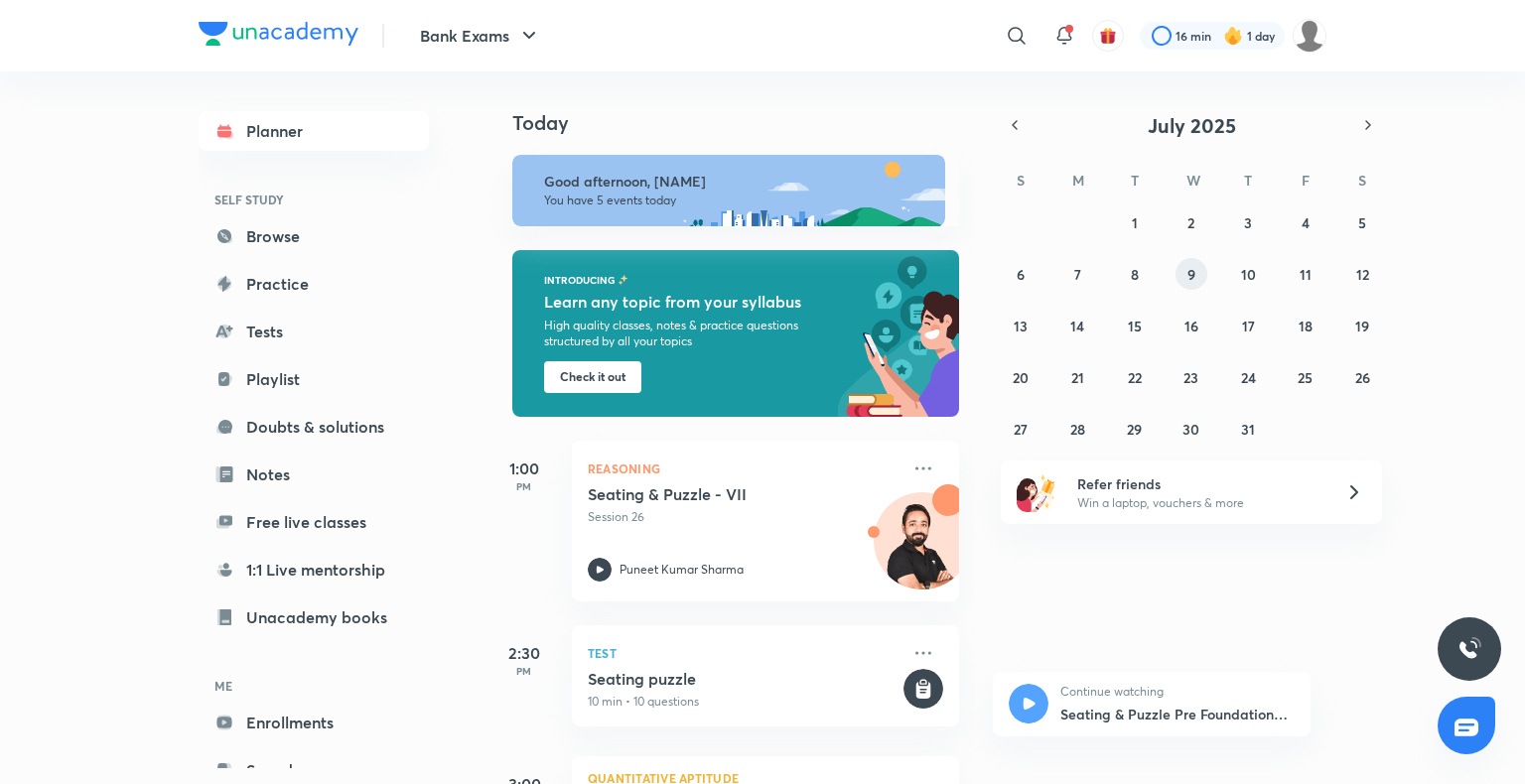 click on "9" at bounding box center (1191, 274) 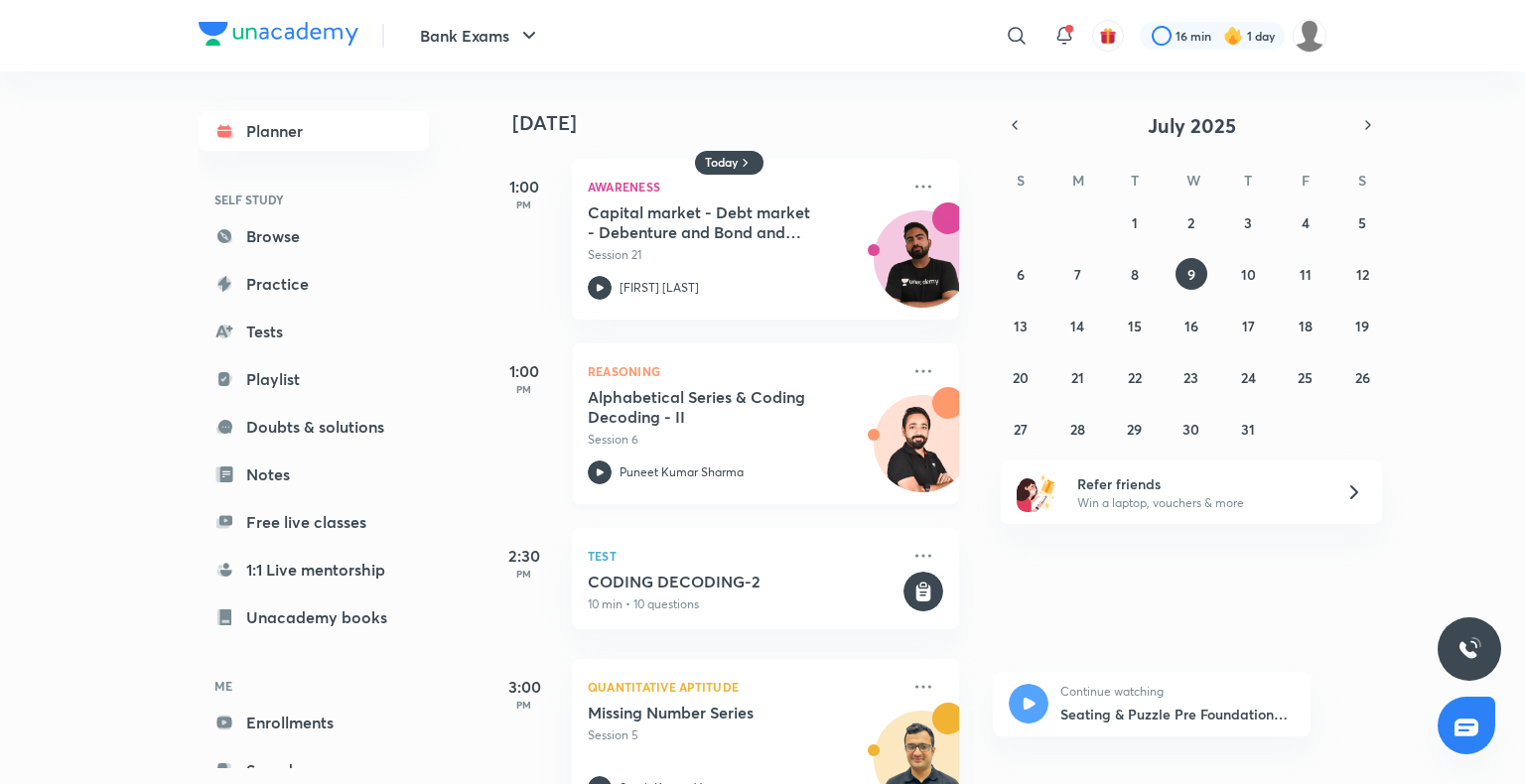 click on "Alphabetical Series & Coding Decoding - II" at bounding box center (711, 407) 